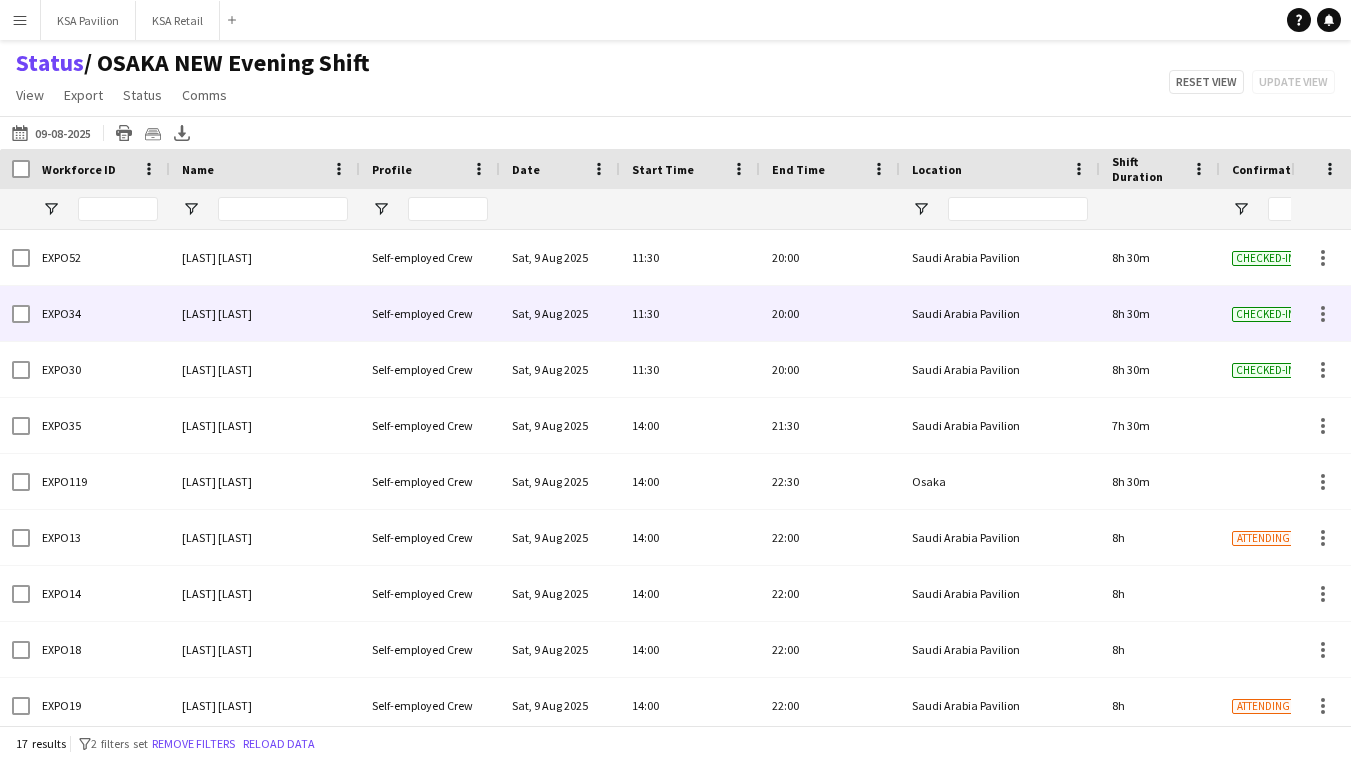 scroll, scrollTop: 0, scrollLeft: 0, axis: both 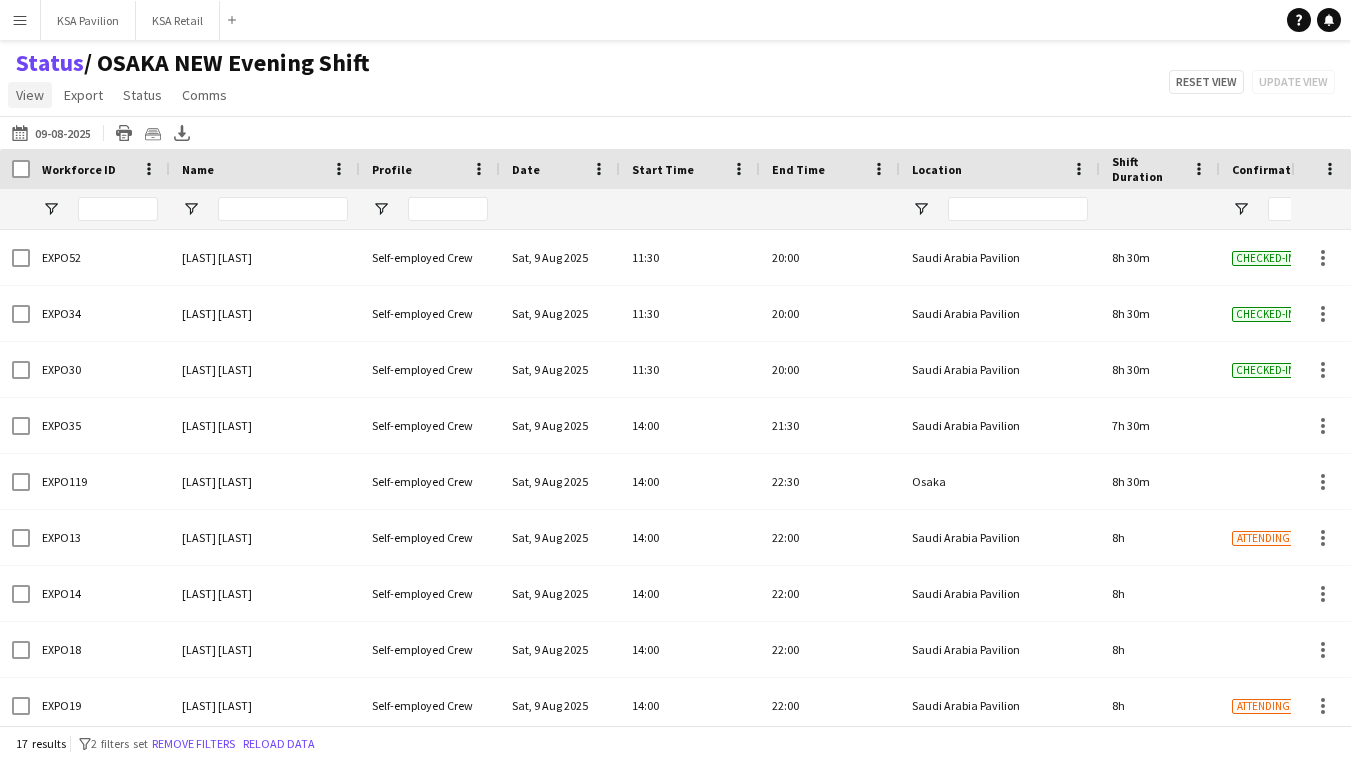 click on "View" 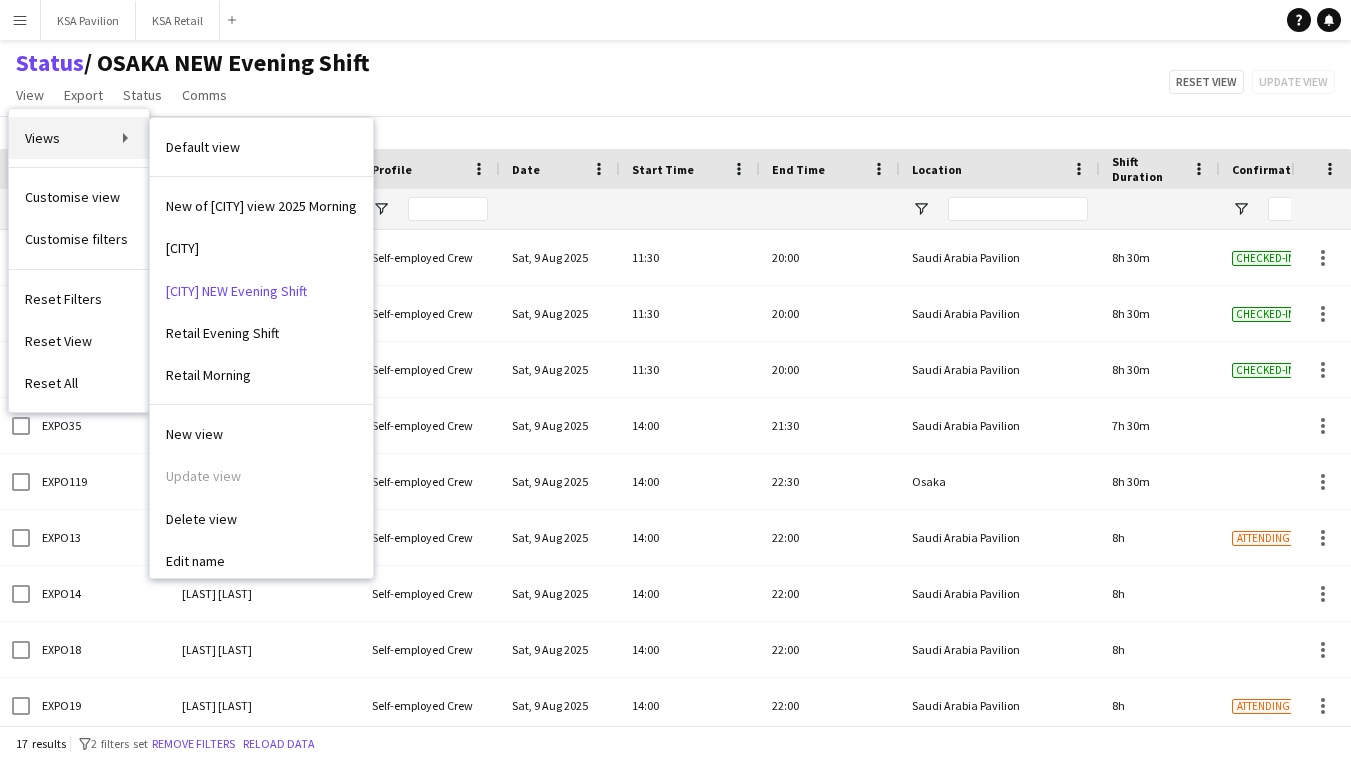 click on "Views" at bounding box center (79, 138) 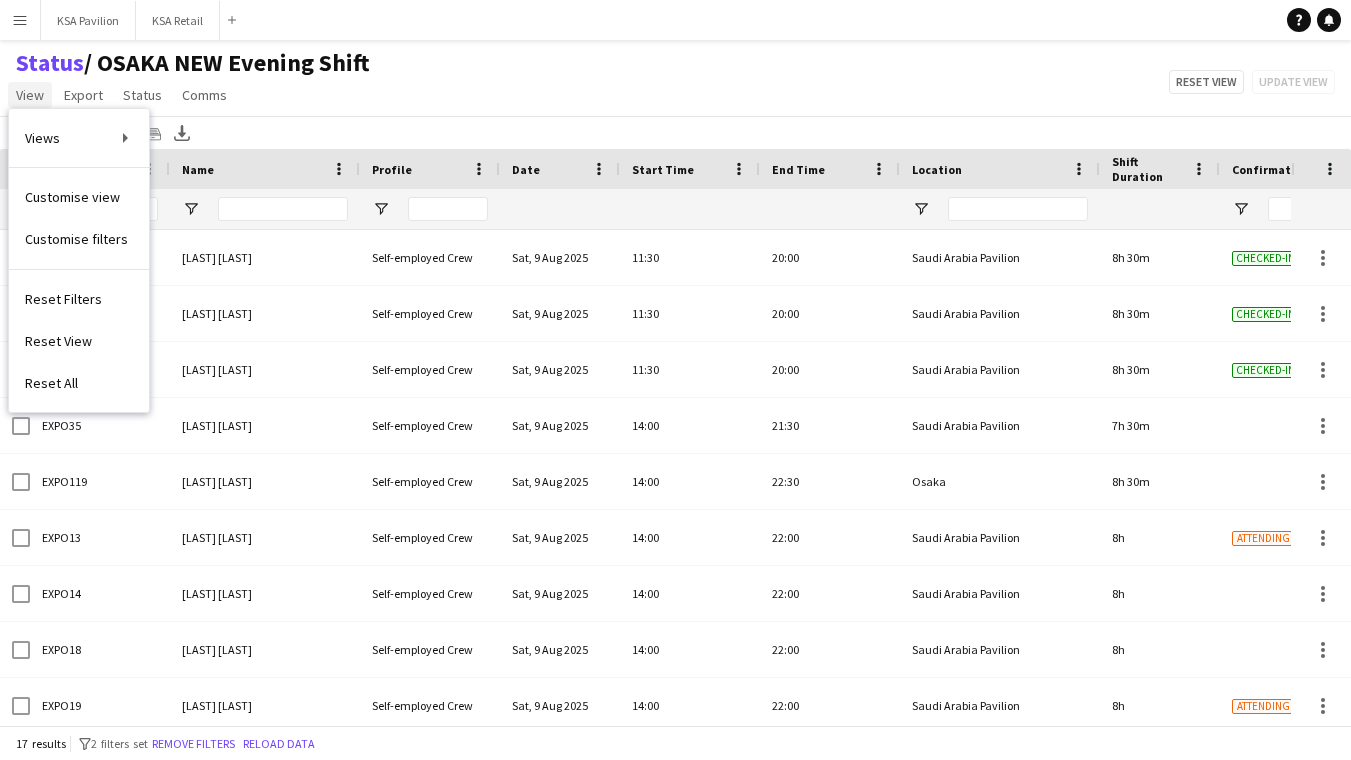 click on "View" 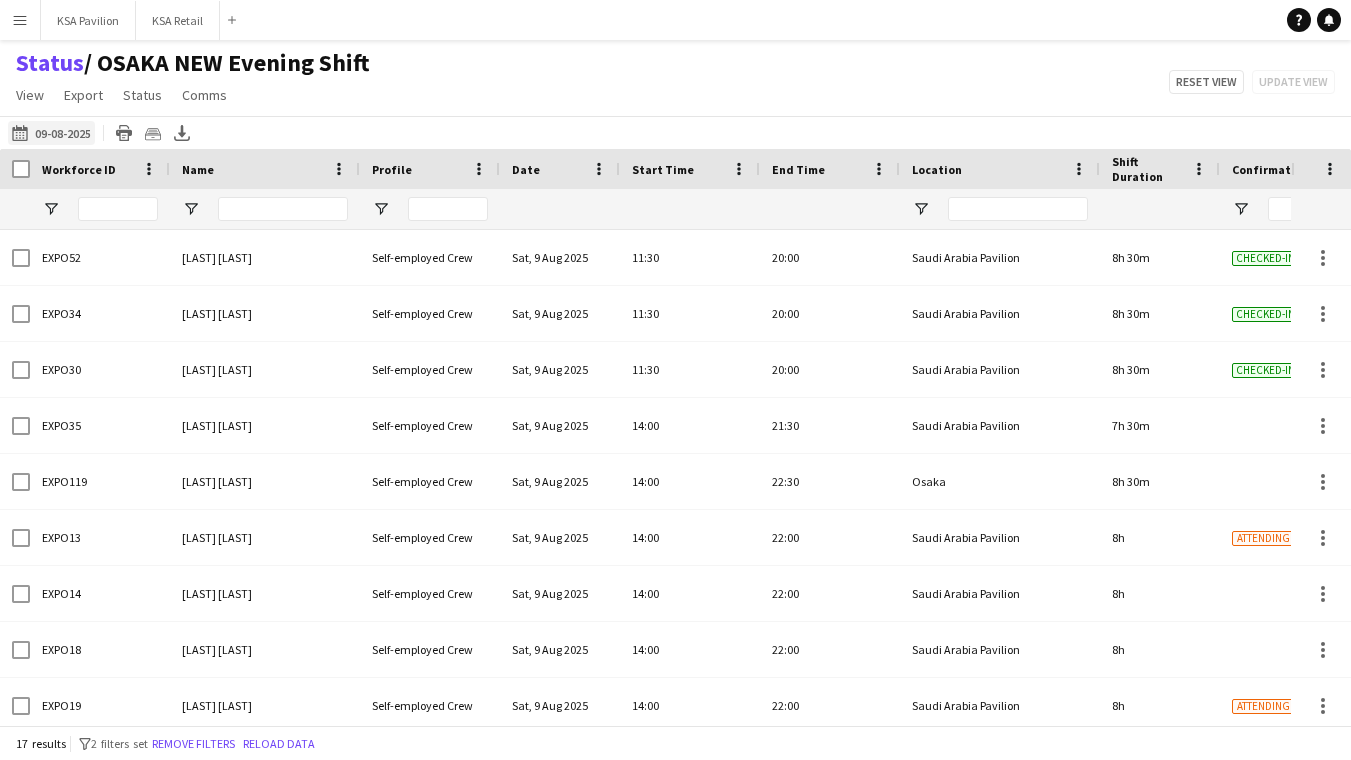 click on "06-08-2025 to 12-08-2025" 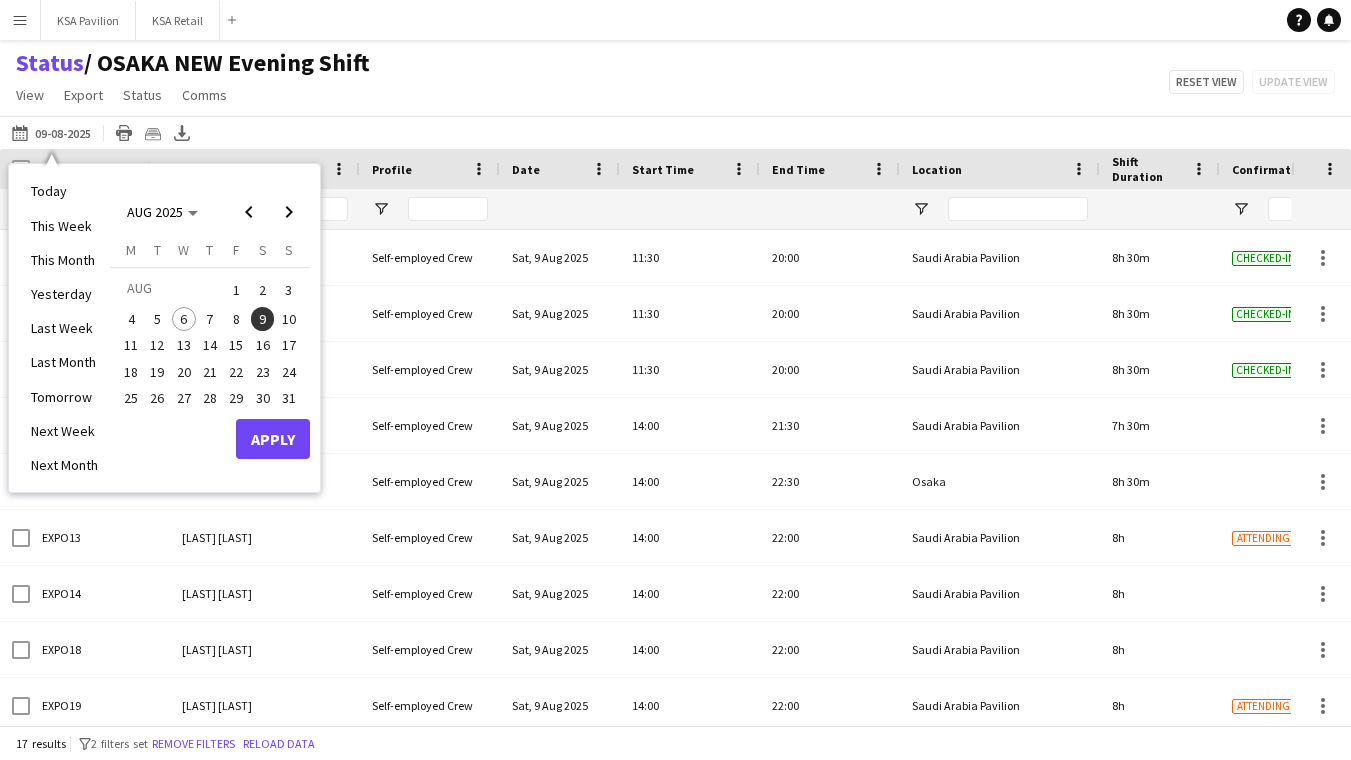 click on "9" at bounding box center (263, 319) 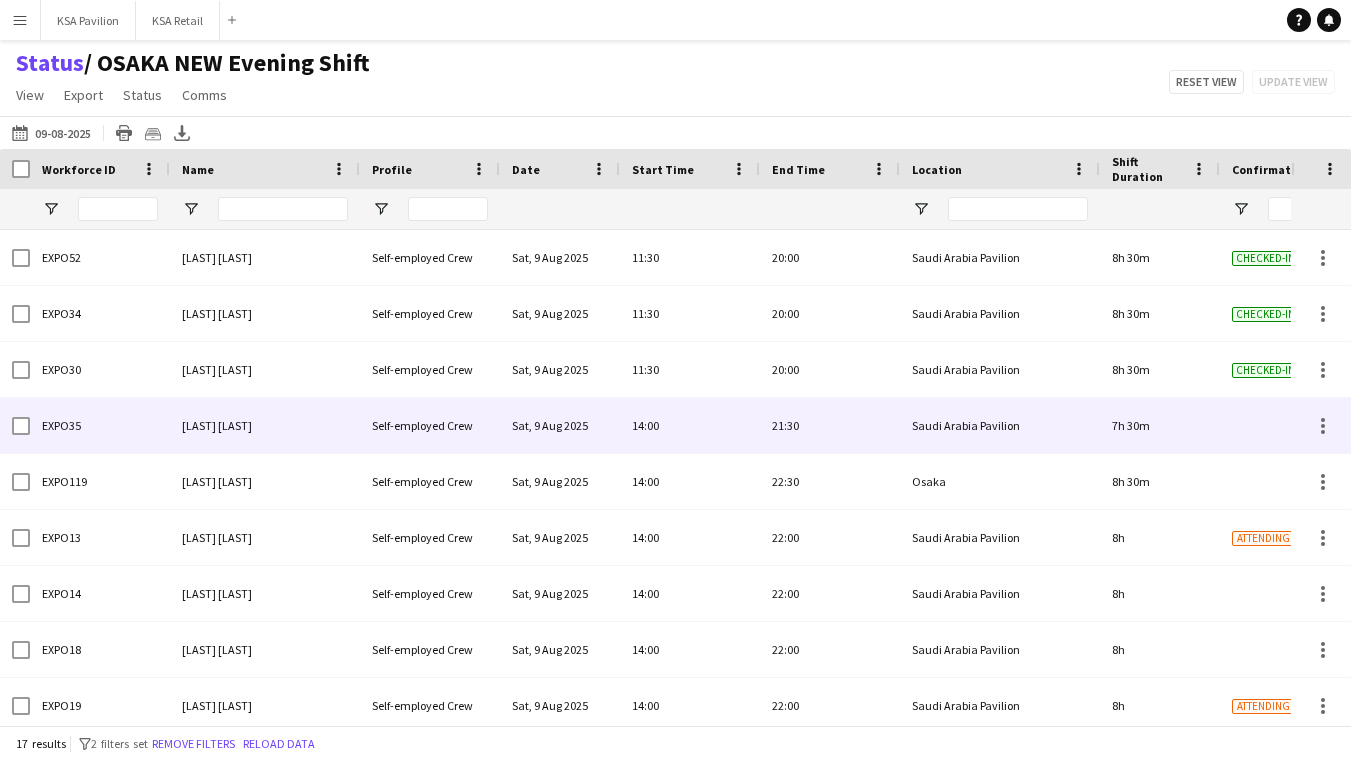 scroll, scrollTop: 21, scrollLeft: 0, axis: vertical 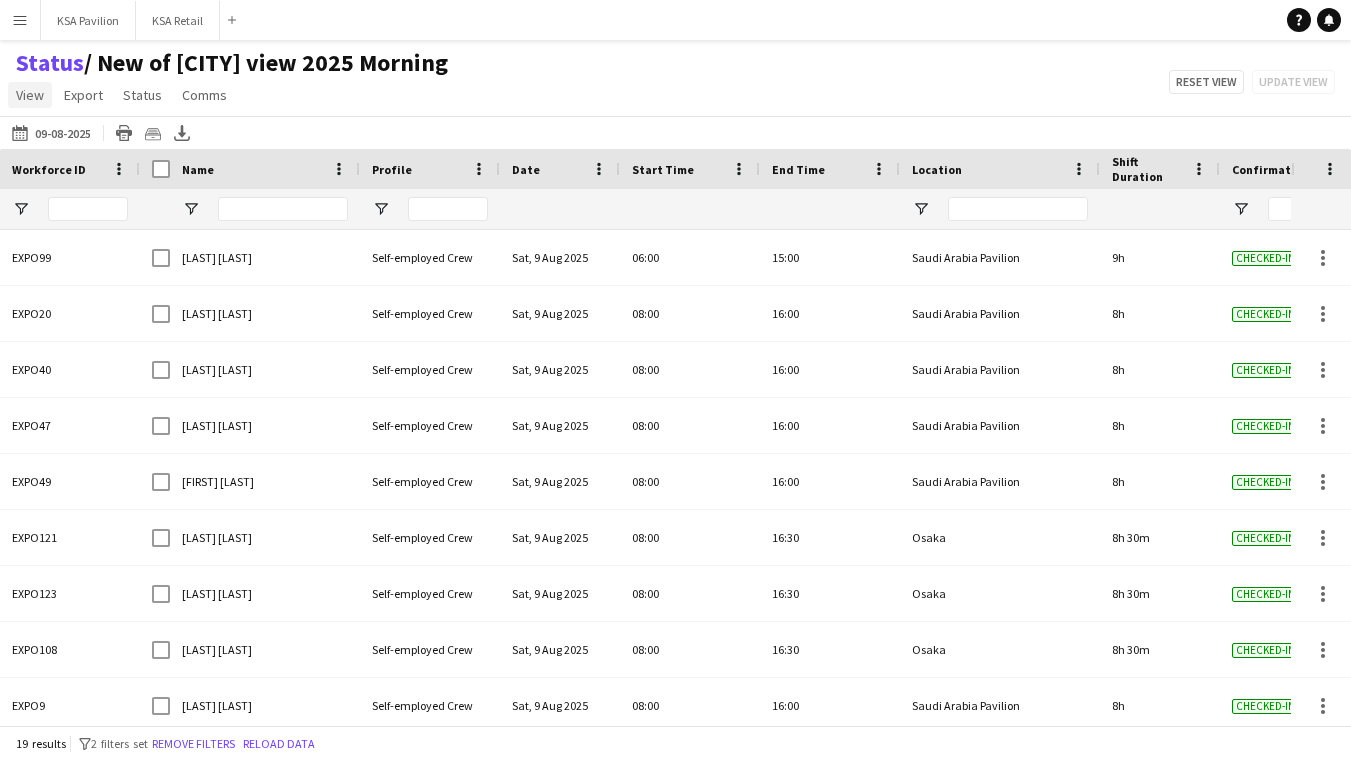 click on "View" 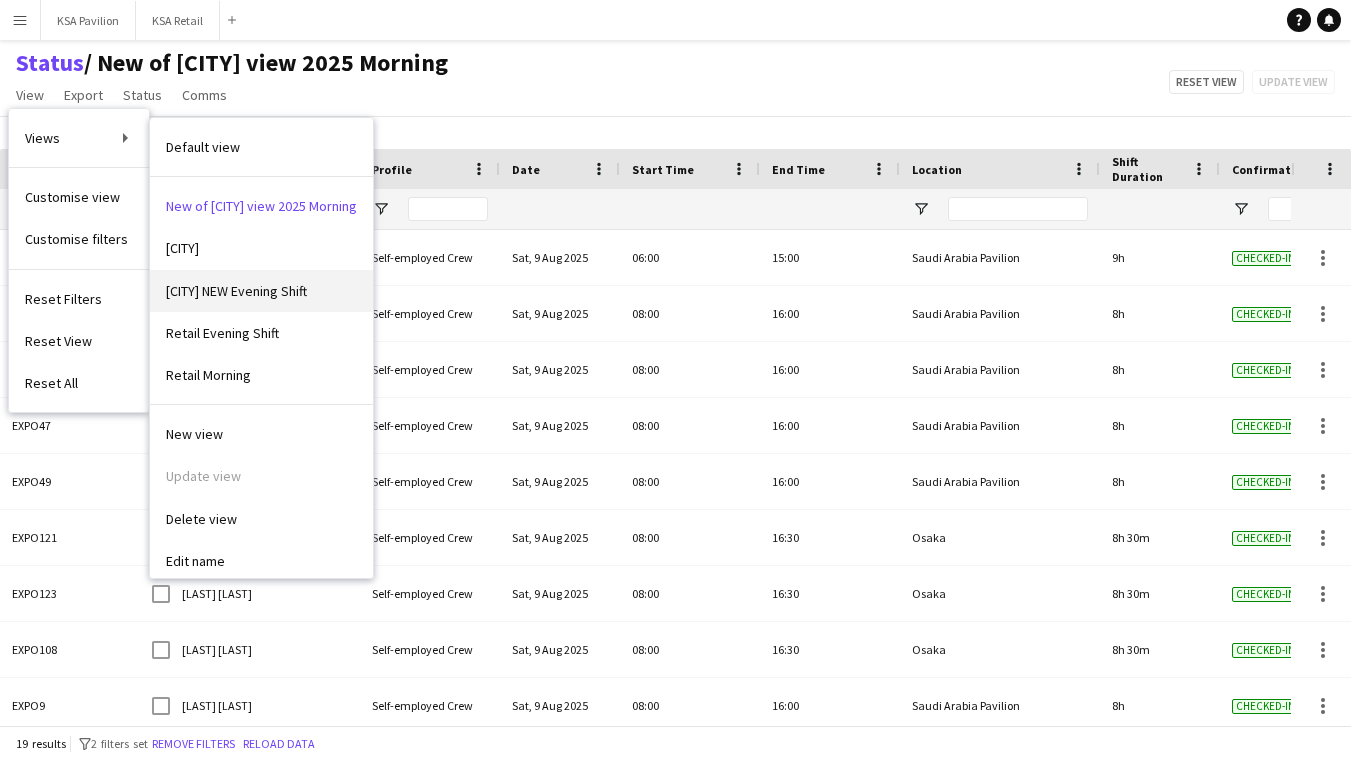 click on "OSAKA NEW Evening Shift" at bounding box center [236, 291] 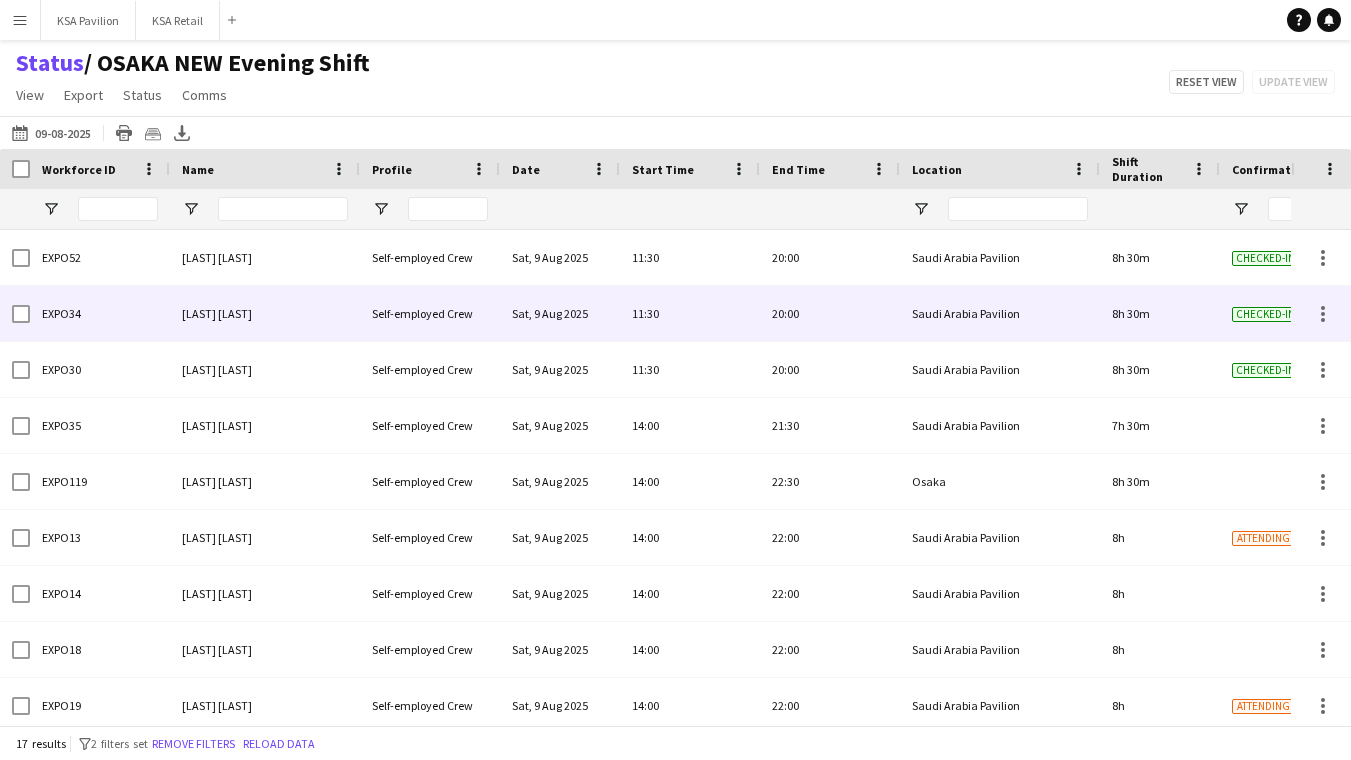 scroll, scrollTop: 177, scrollLeft: 0, axis: vertical 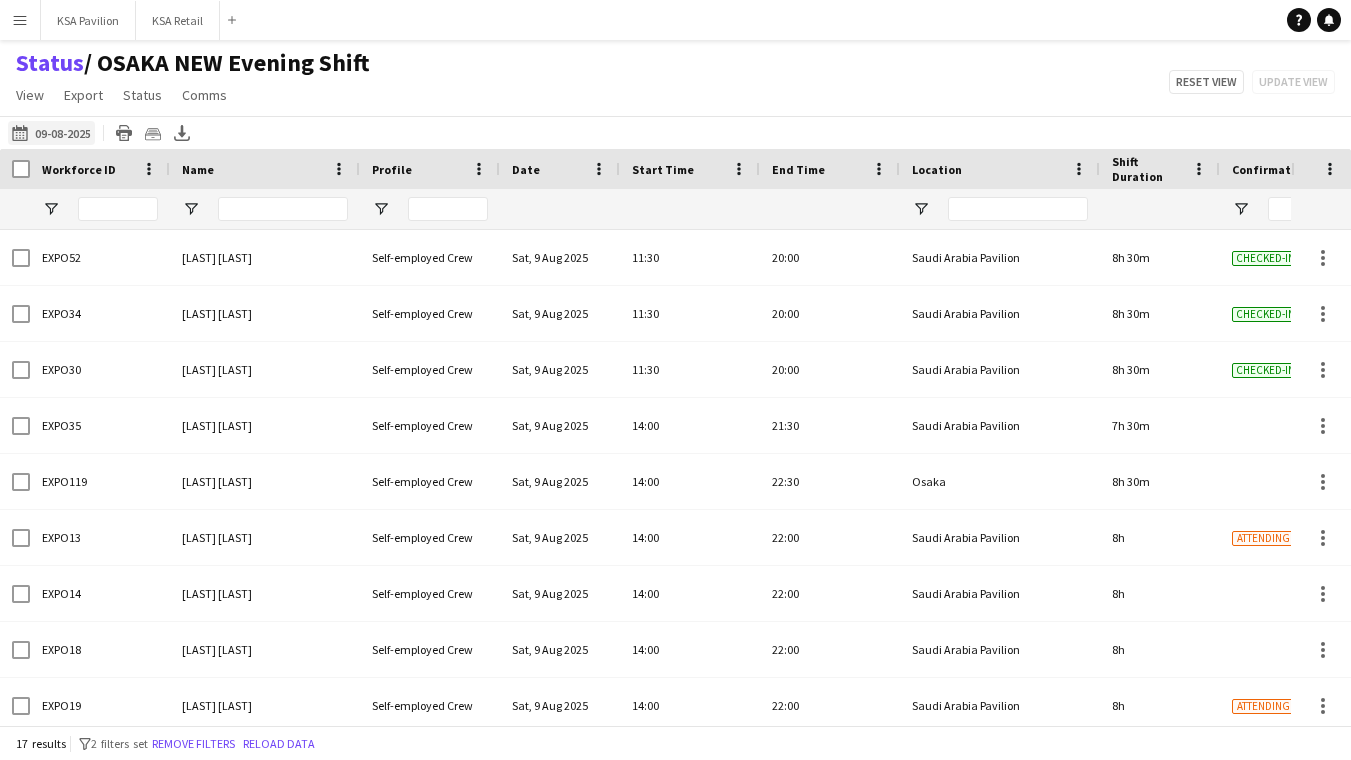 click on "06-08-2025 to 12-08-2025
09-08-2025" 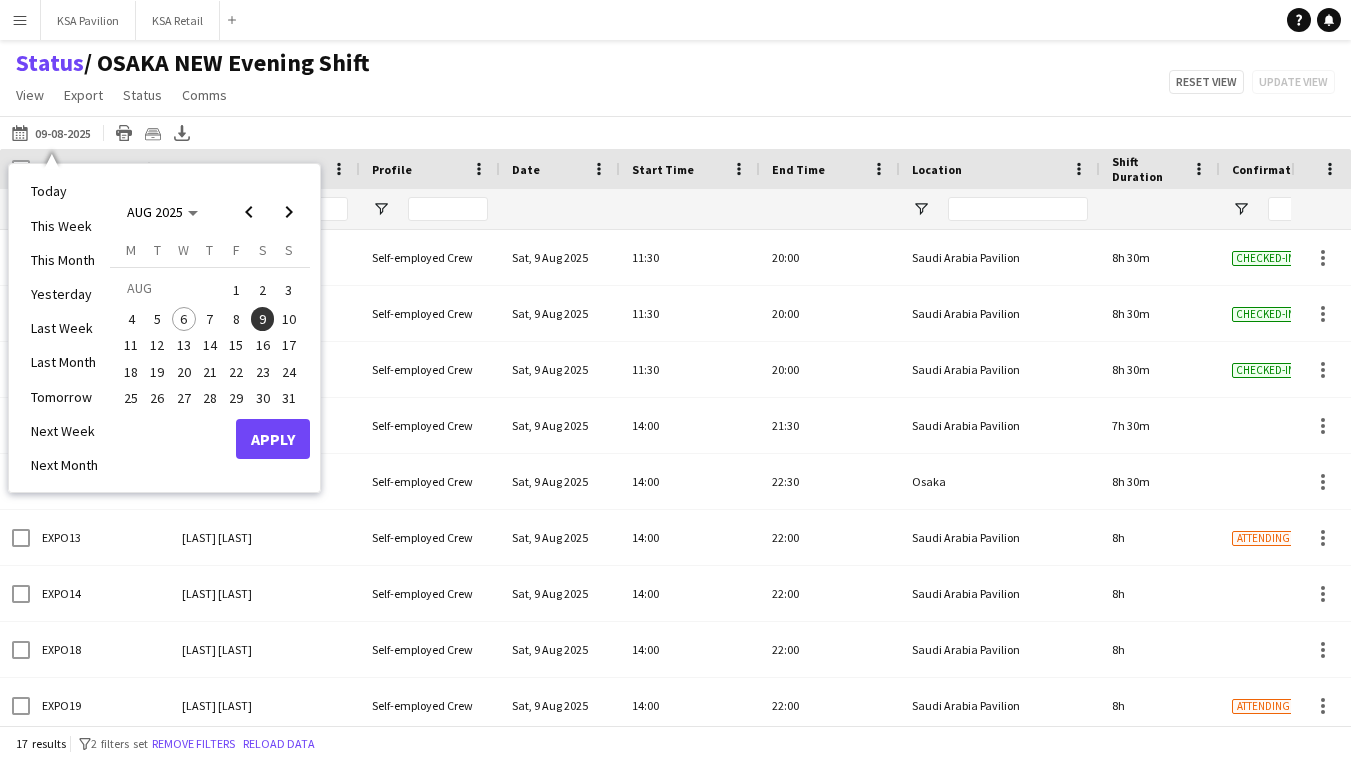 click on "9" at bounding box center [263, 319] 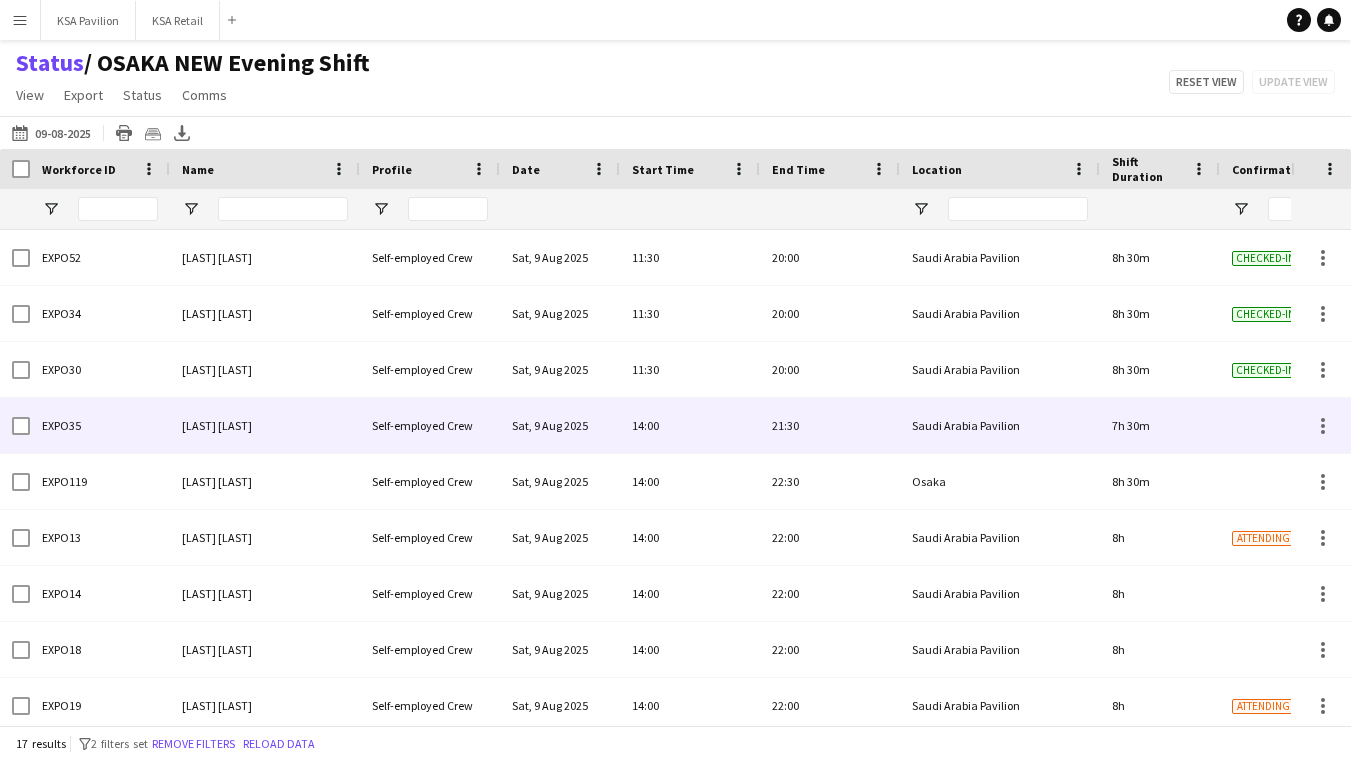 scroll, scrollTop: 0, scrollLeft: 0, axis: both 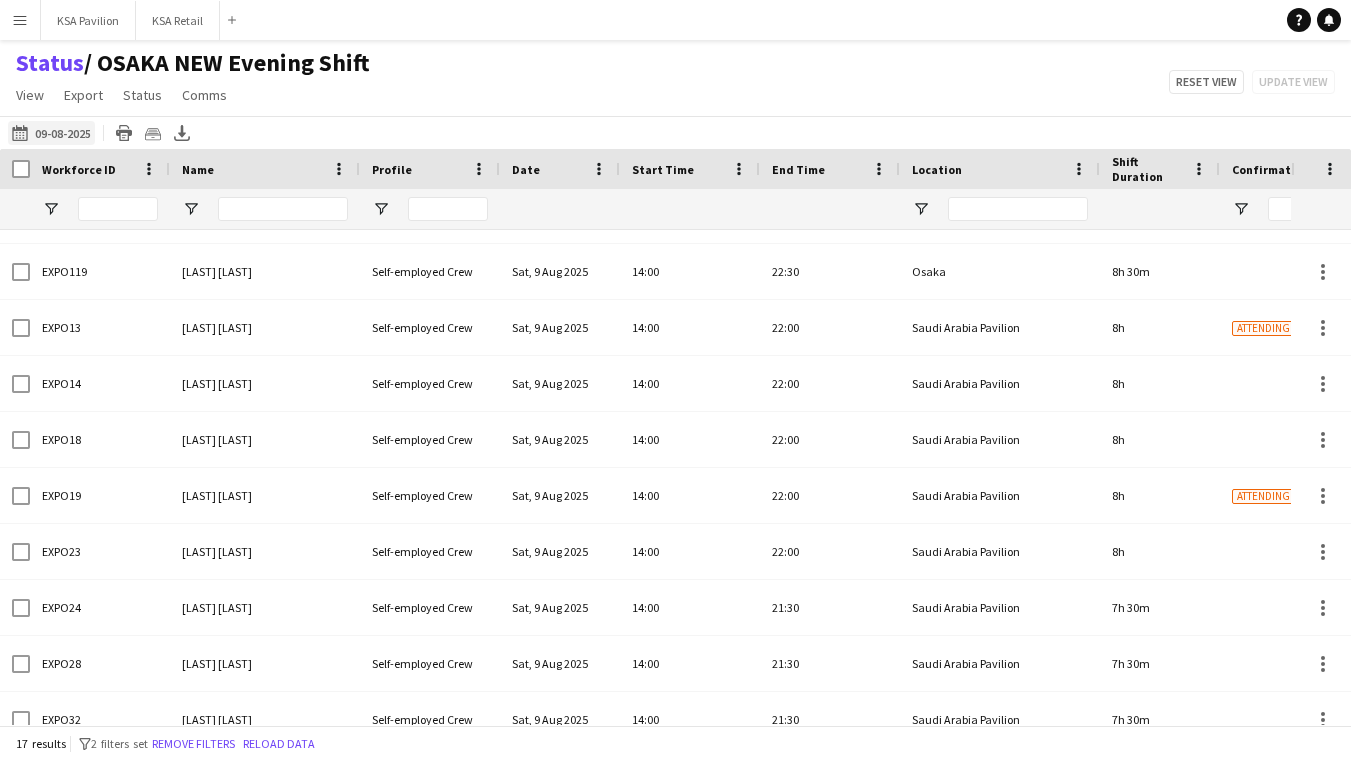 click on "06-08-2025 to 12-08-2025
09-08-2025" 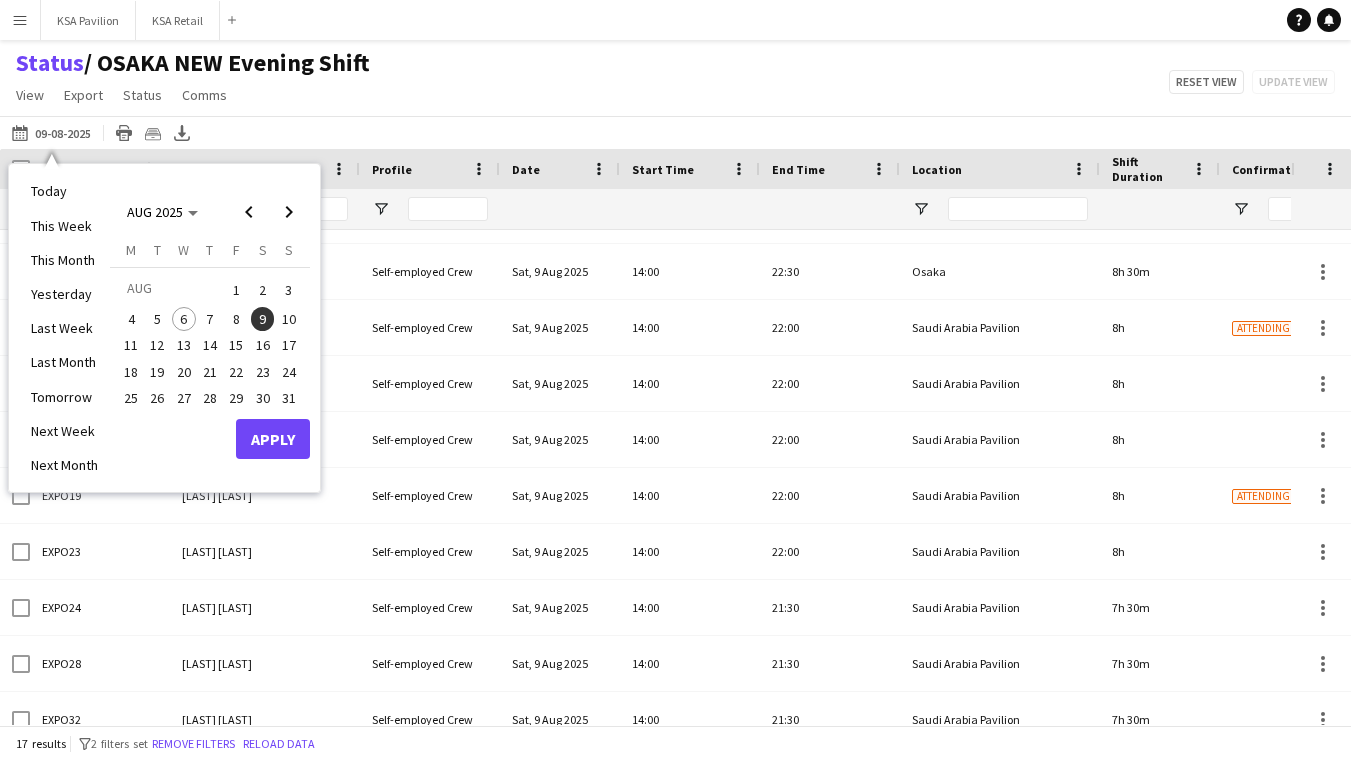 click on "Apply" at bounding box center (273, 439) 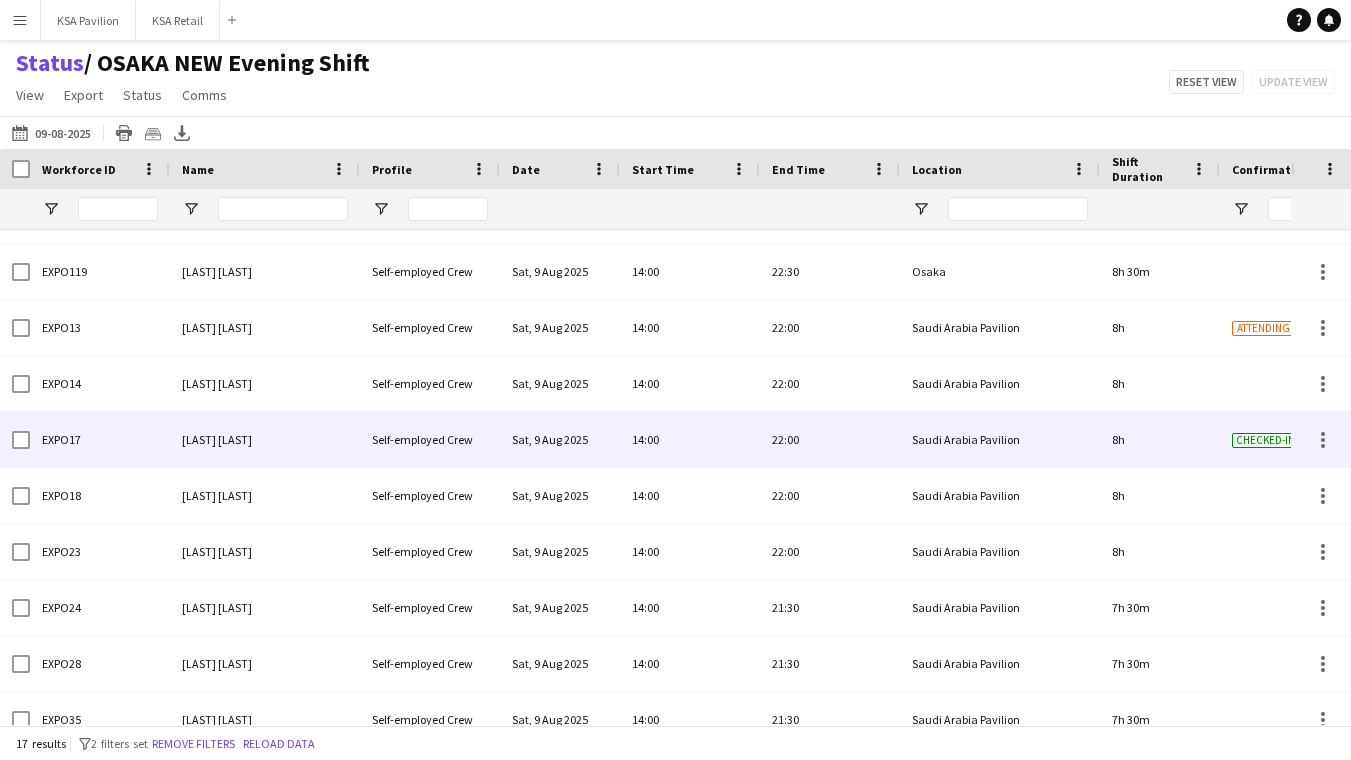 scroll, scrollTop: 47, scrollLeft: 0, axis: vertical 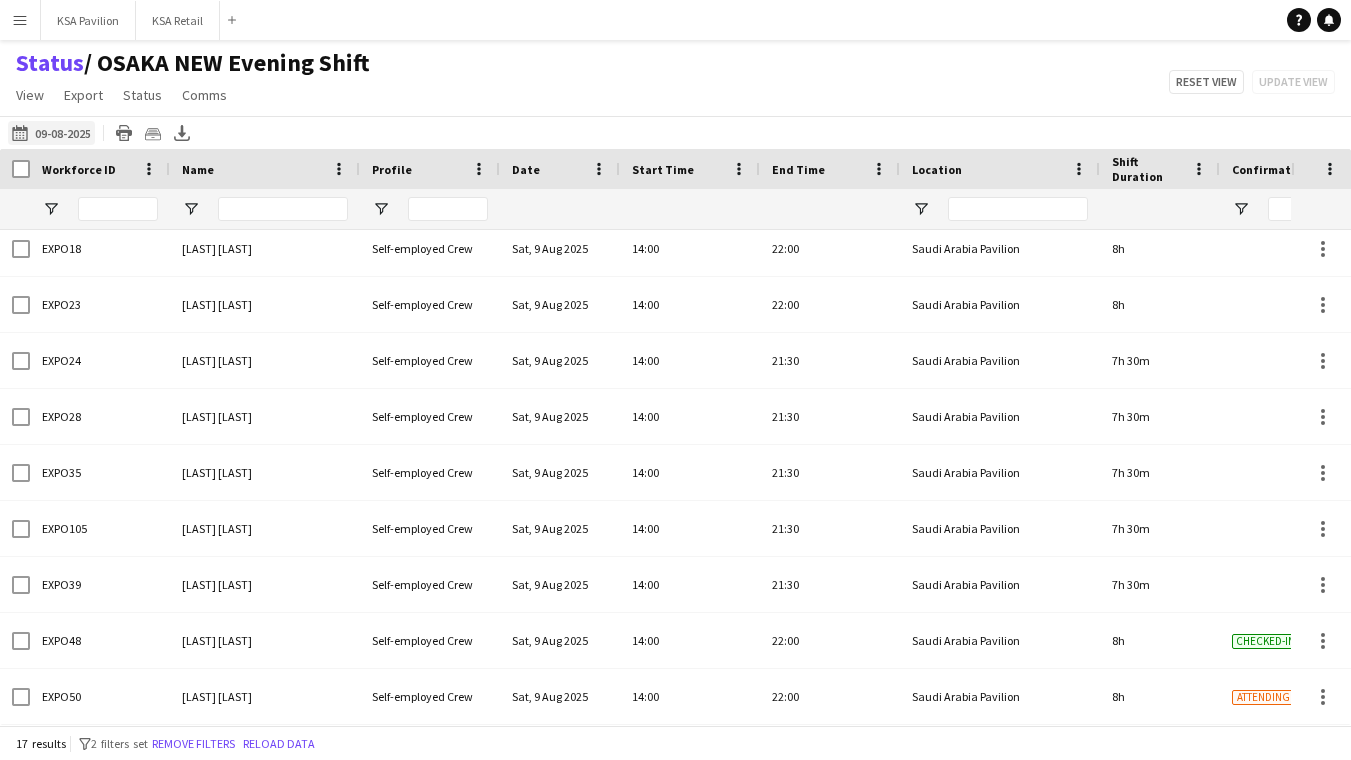 click on "06-08-2025 to 12-08-2025
09-08-2025" 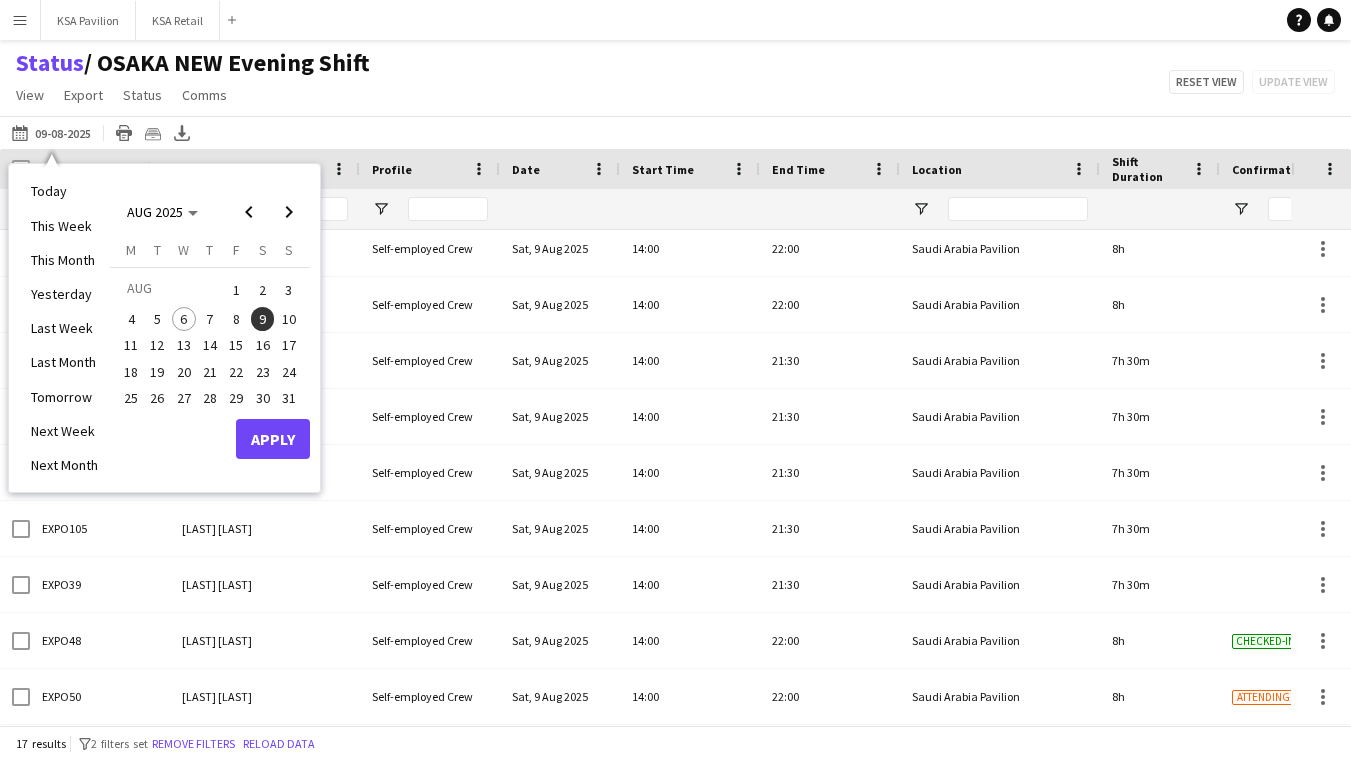 click on "9" at bounding box center (263, 319) 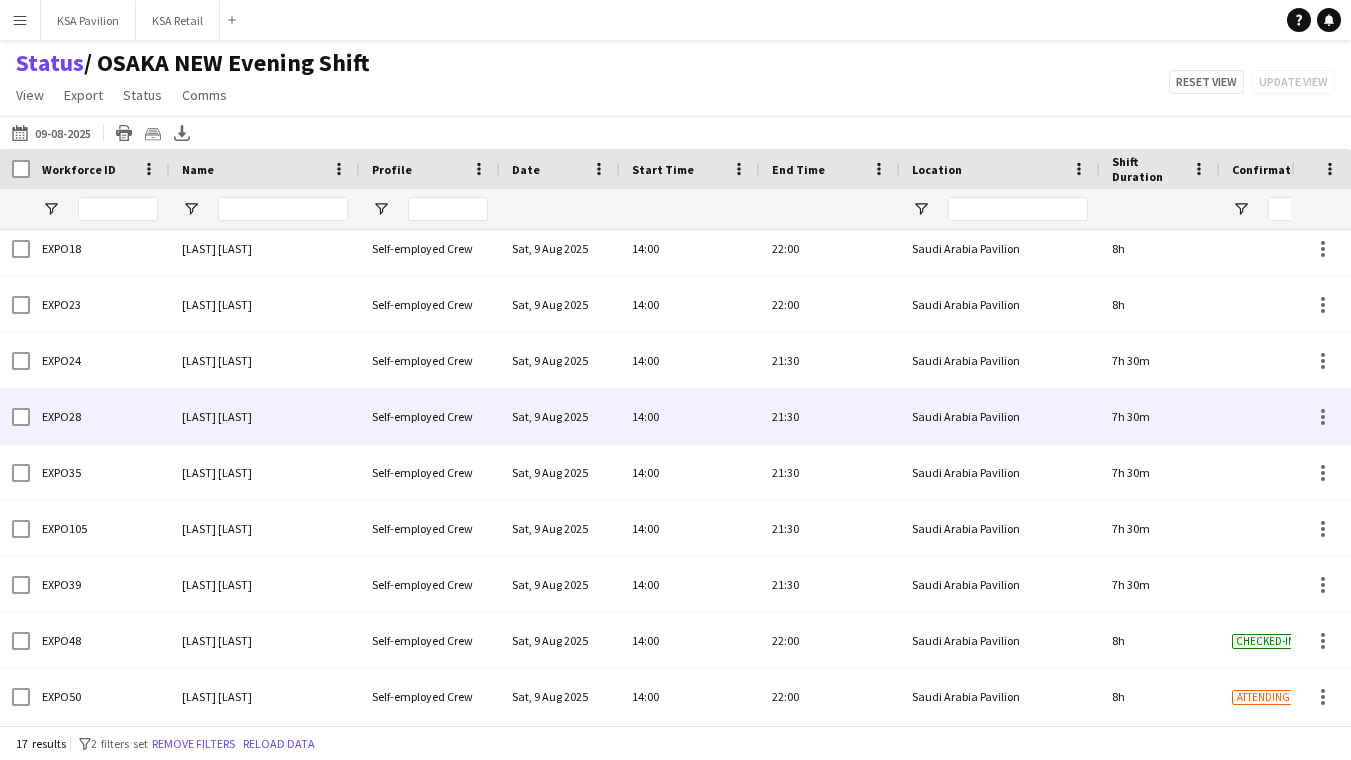 scroll, scrollTop: 0, scrollLeft: 0, axis: both 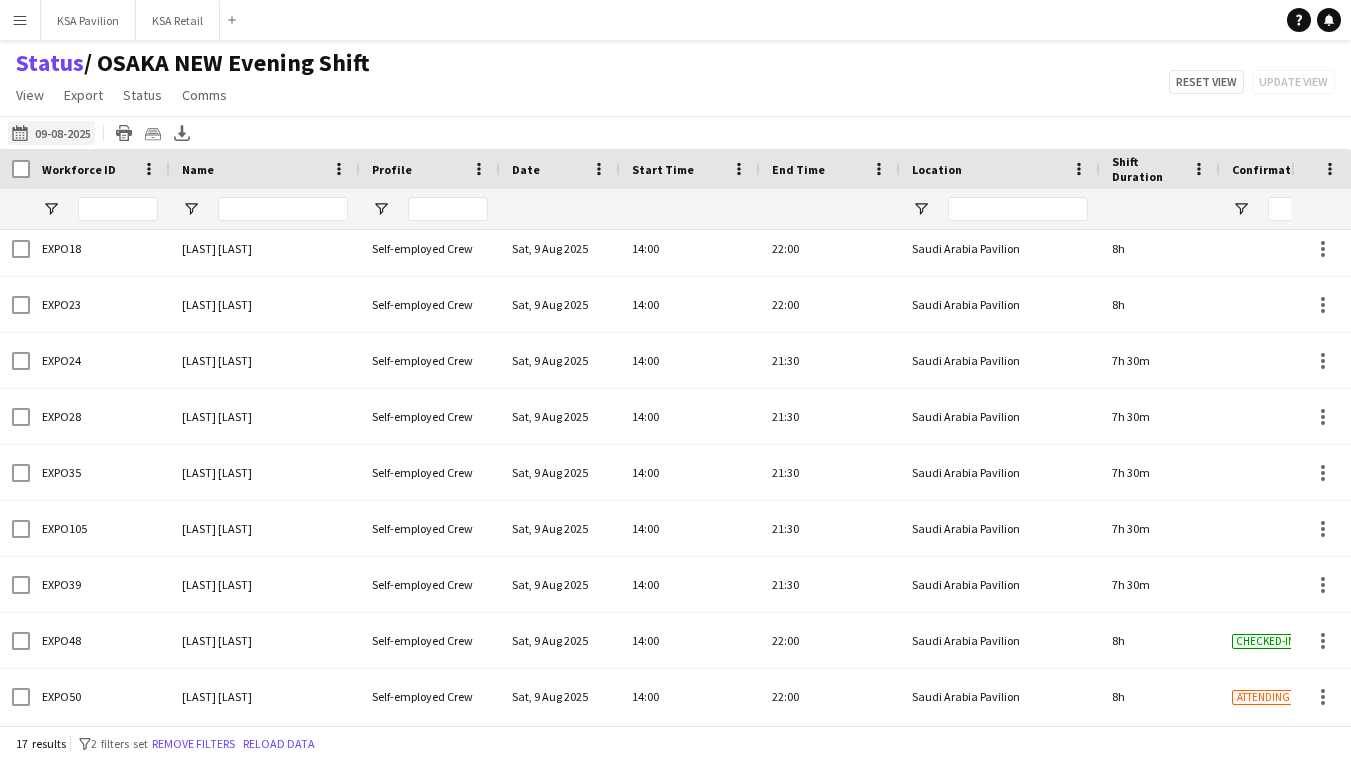 click on "06-08-2025 to 12-08-2025
09-08-2025" 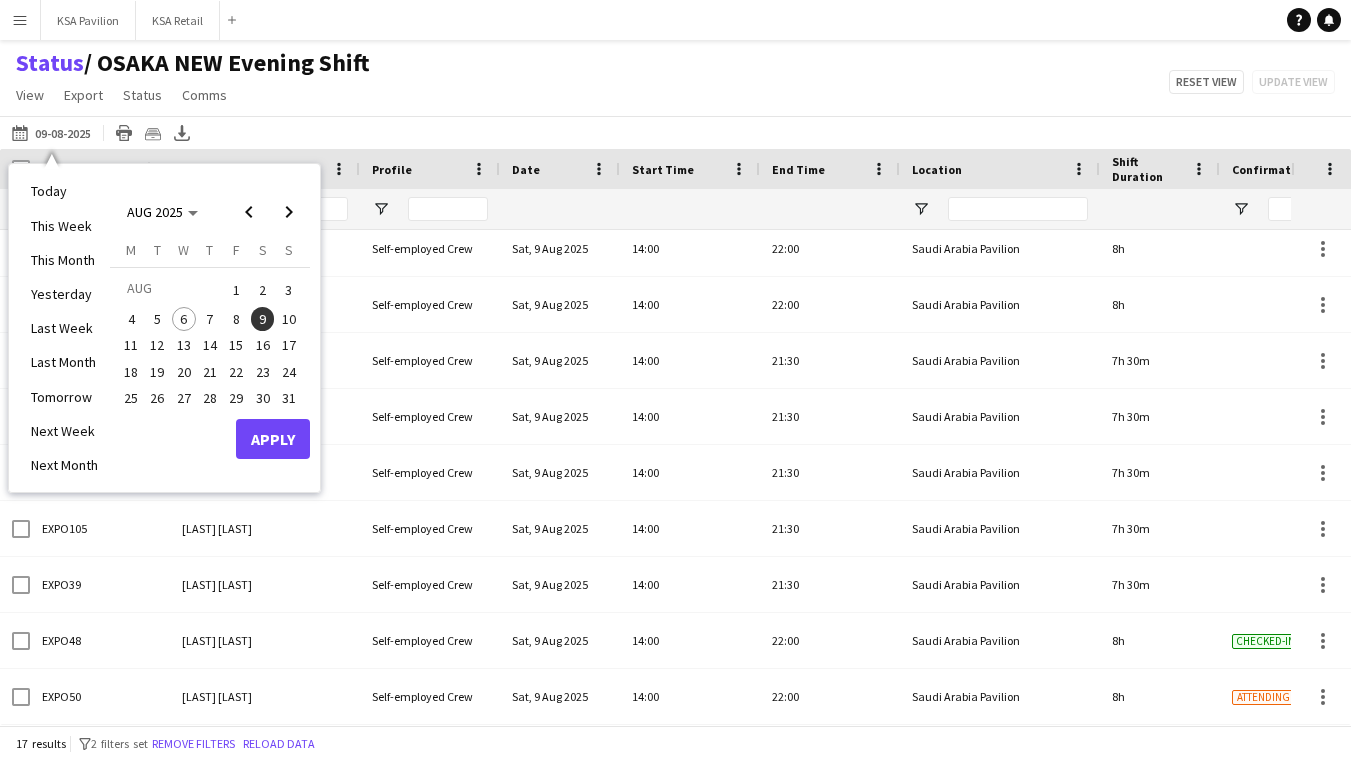 click on "9" at bounding box center (263, 319) 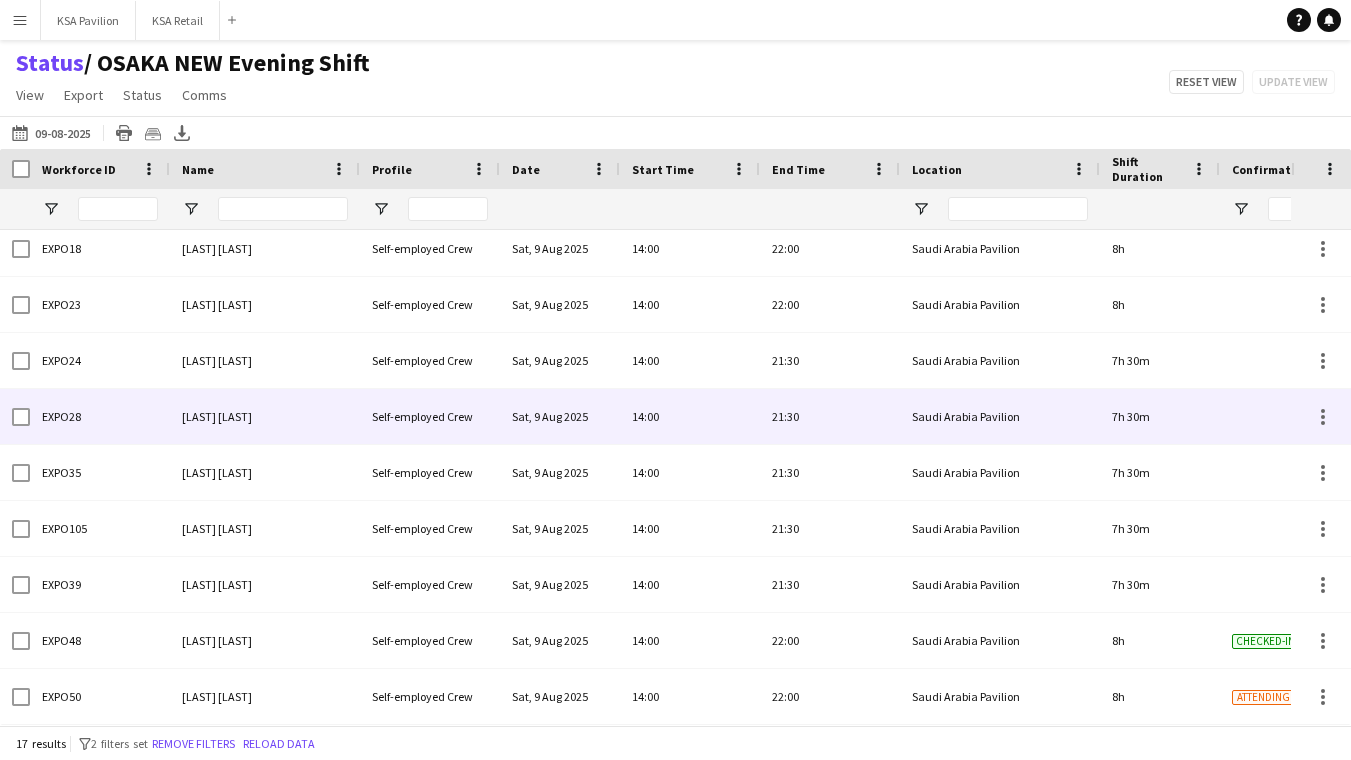 scroll, scrollTop: 0, scrollLeft: 0, axis: both 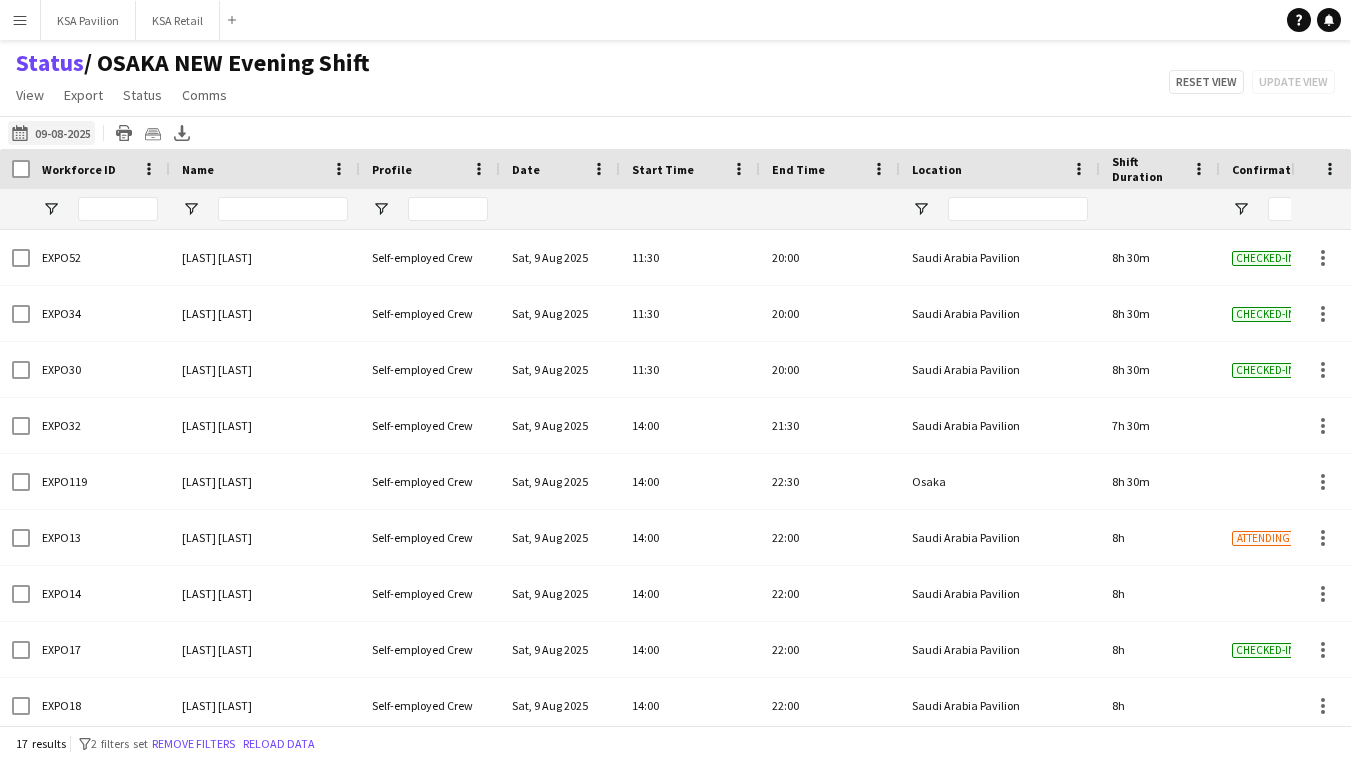 click on "06-08-2025 to 12-08-2025
09-08-2025" 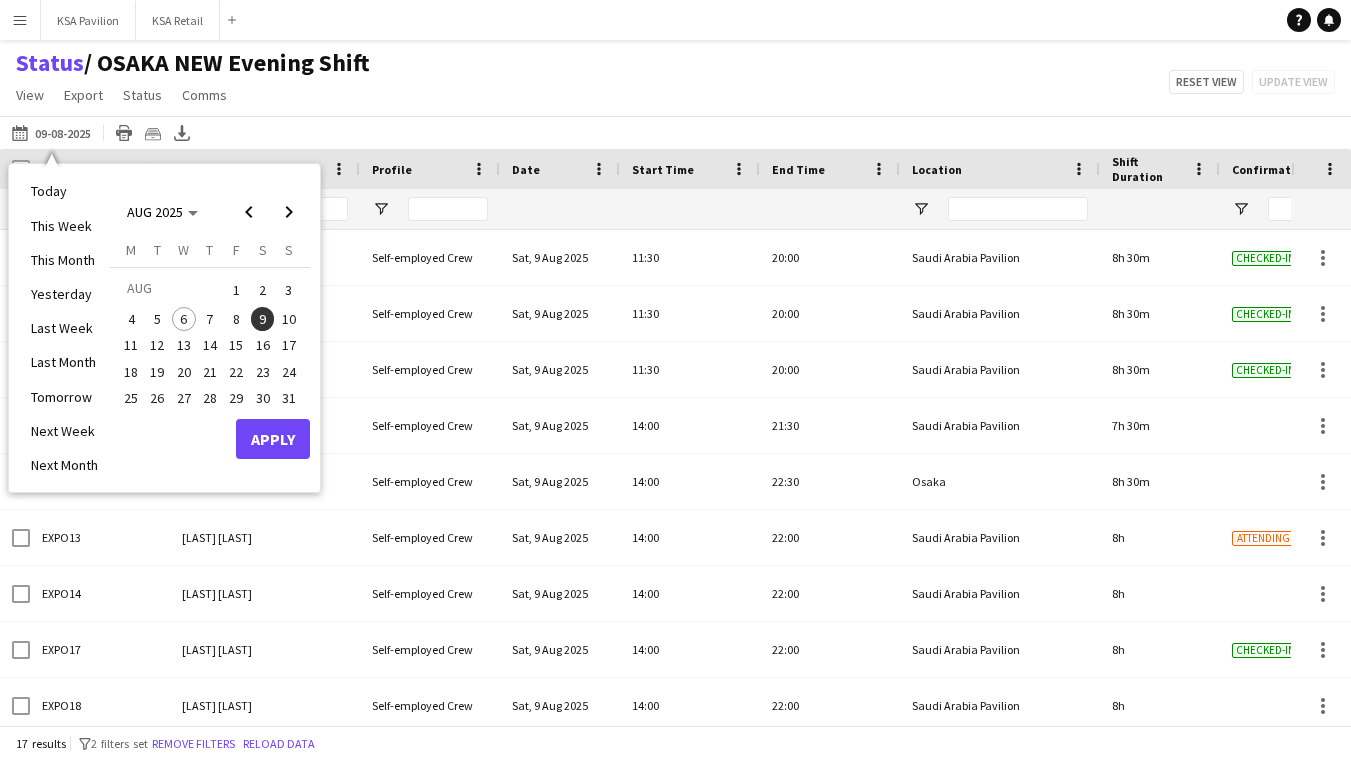 click on "9" at bounding box center [263, 319] 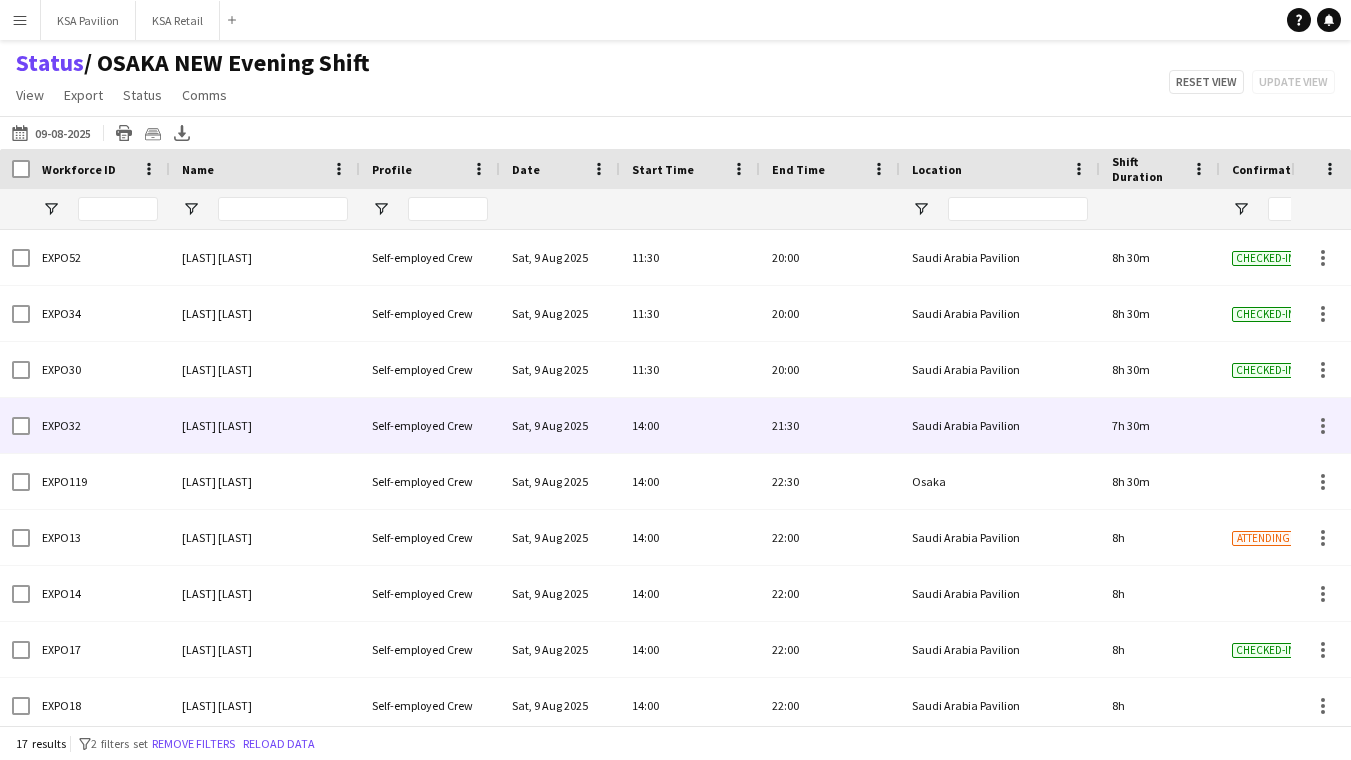 scroll, scrollTop: 28, scrollLeft: 0, axis: vertical 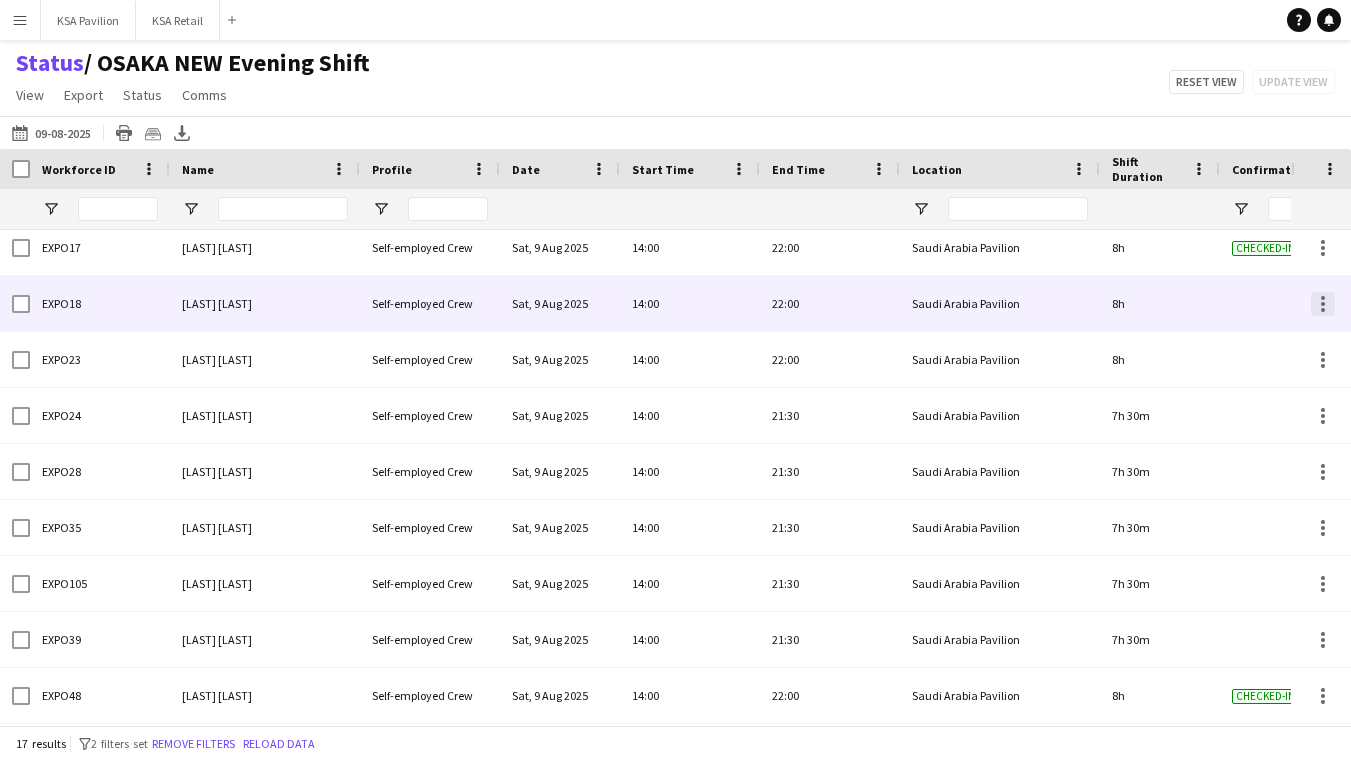click at bounding box center (1323, 304) 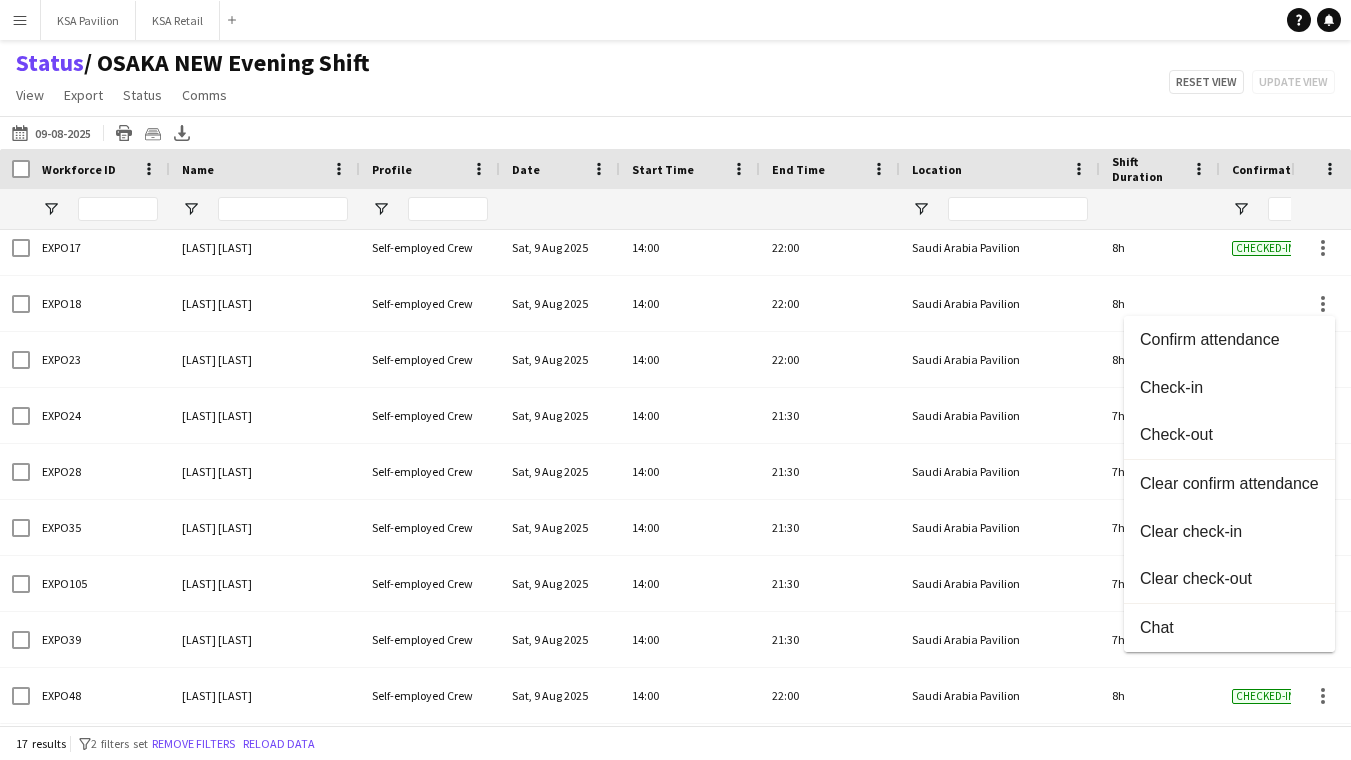 click at bounding box center (675, 380) 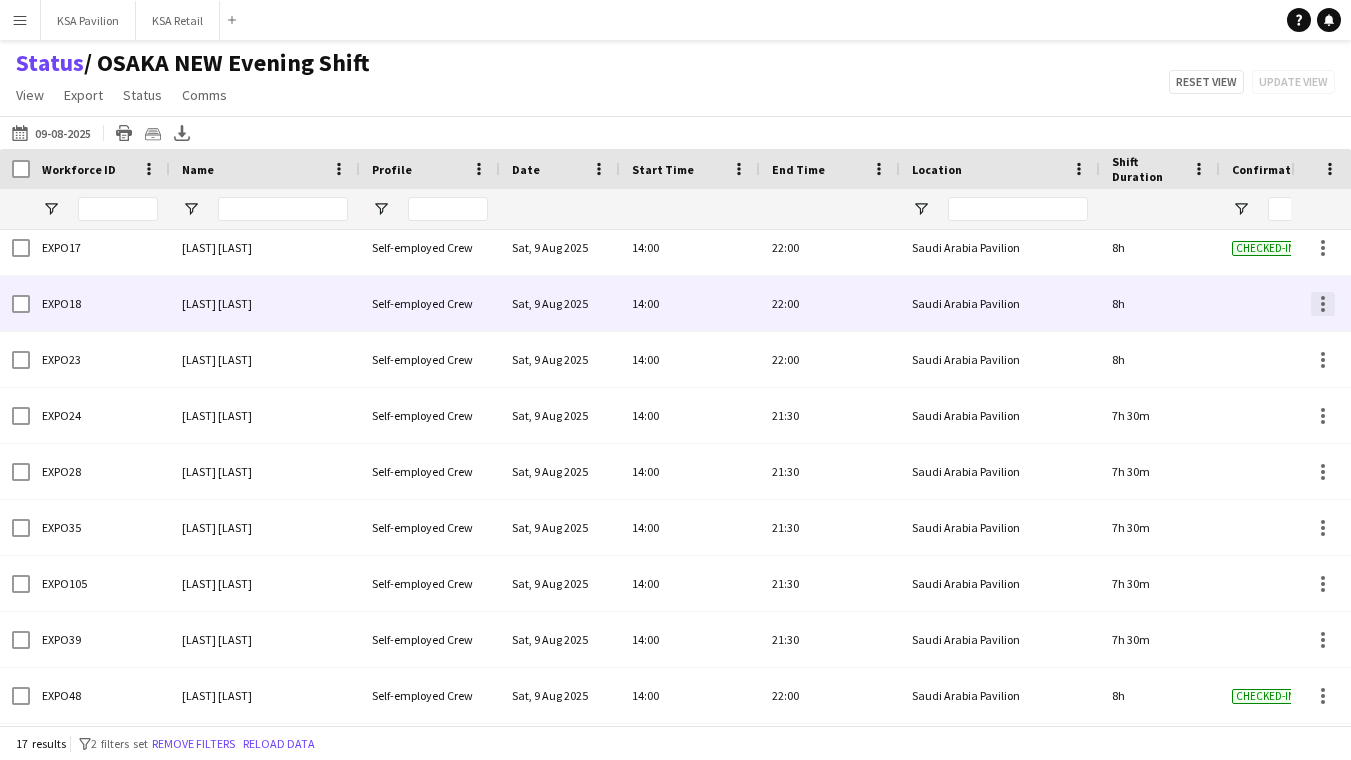 click at bounding box center (1323, 304) 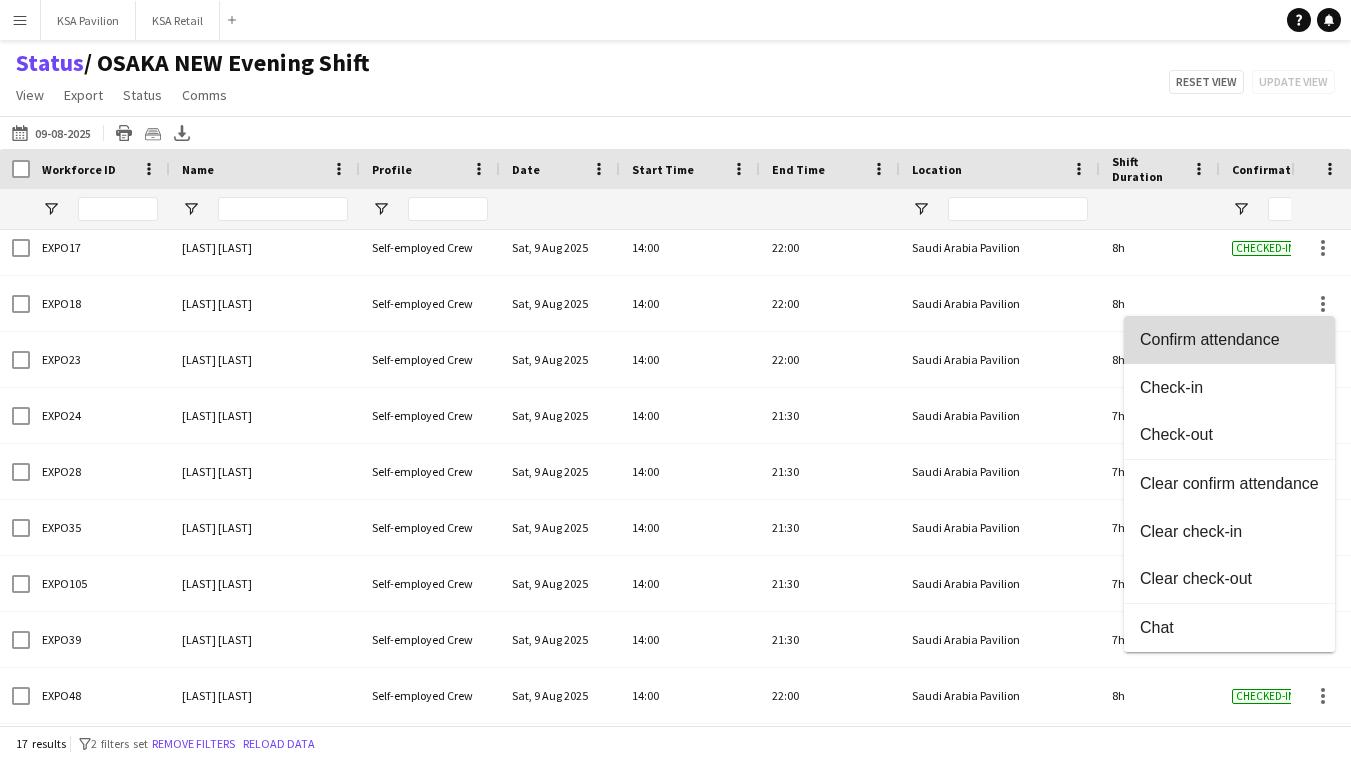 click on "Confirm attendance" at bounding box center (1229, 339) 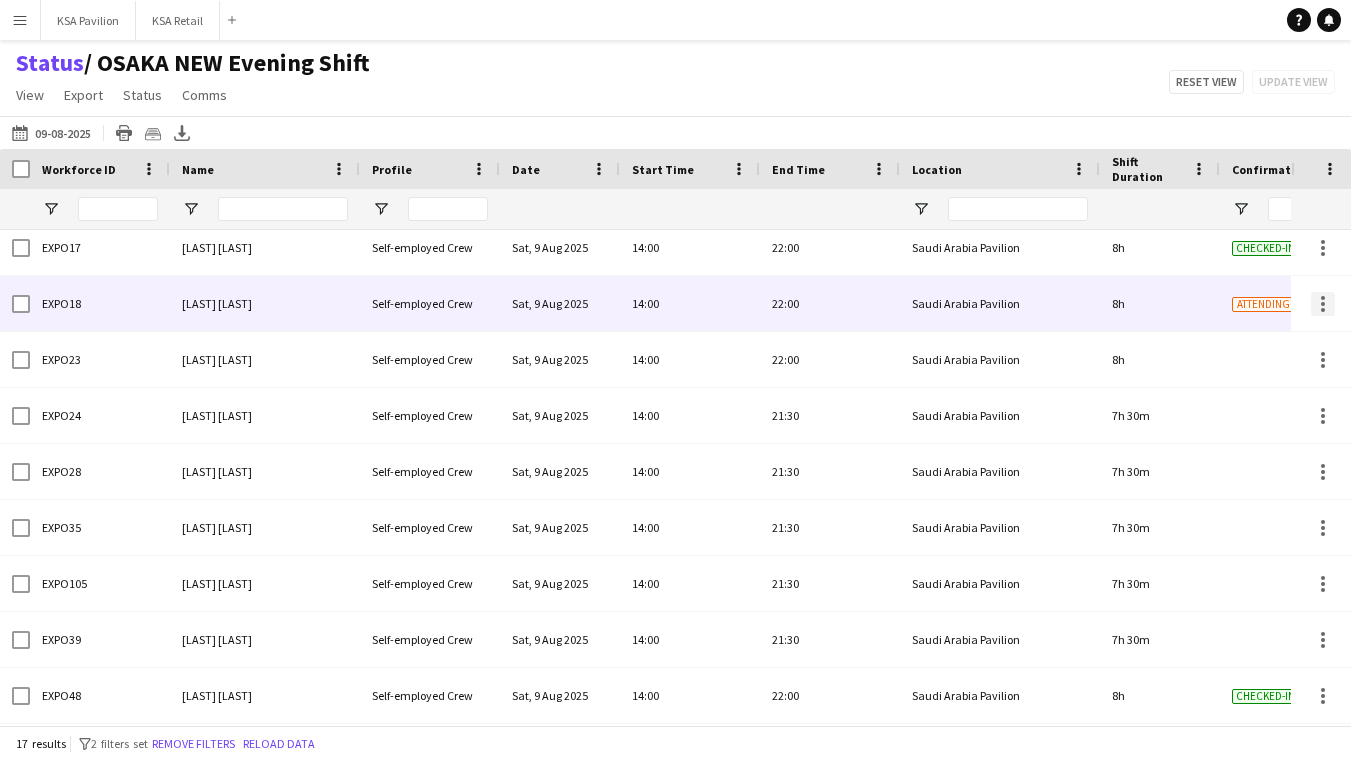 click at bounding box center [1323, 304] 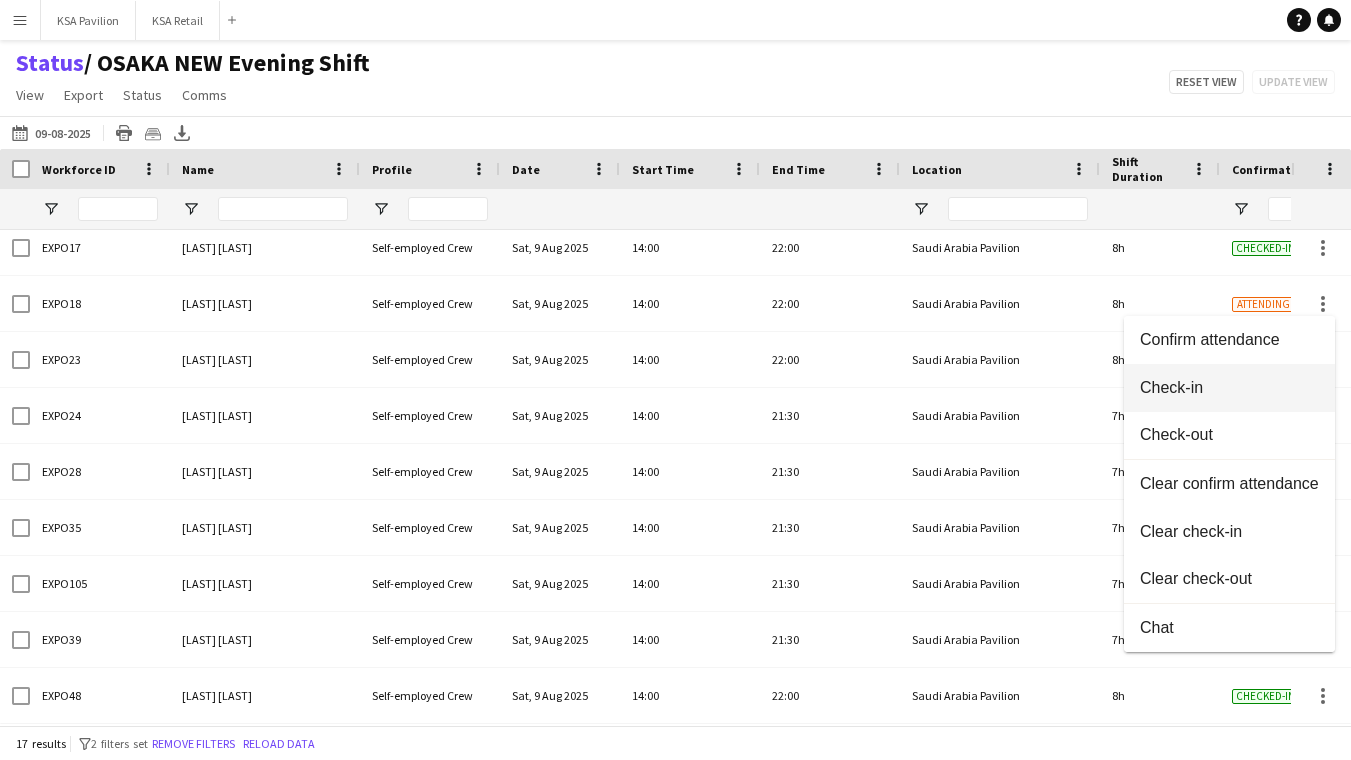 click on "Check-in" at bounding box center (1229, 387) 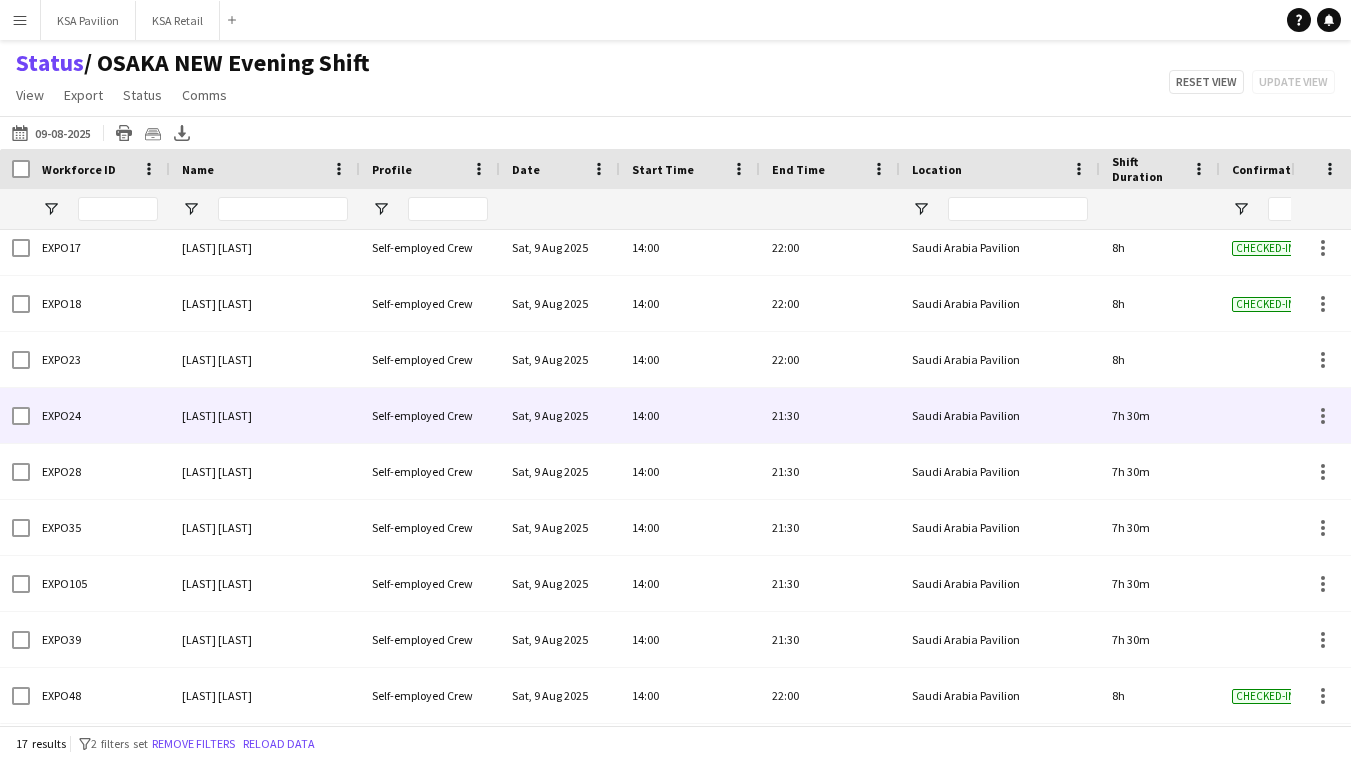 scroll, scrollTop: 456, scrollLeft: 0, axis: vertical 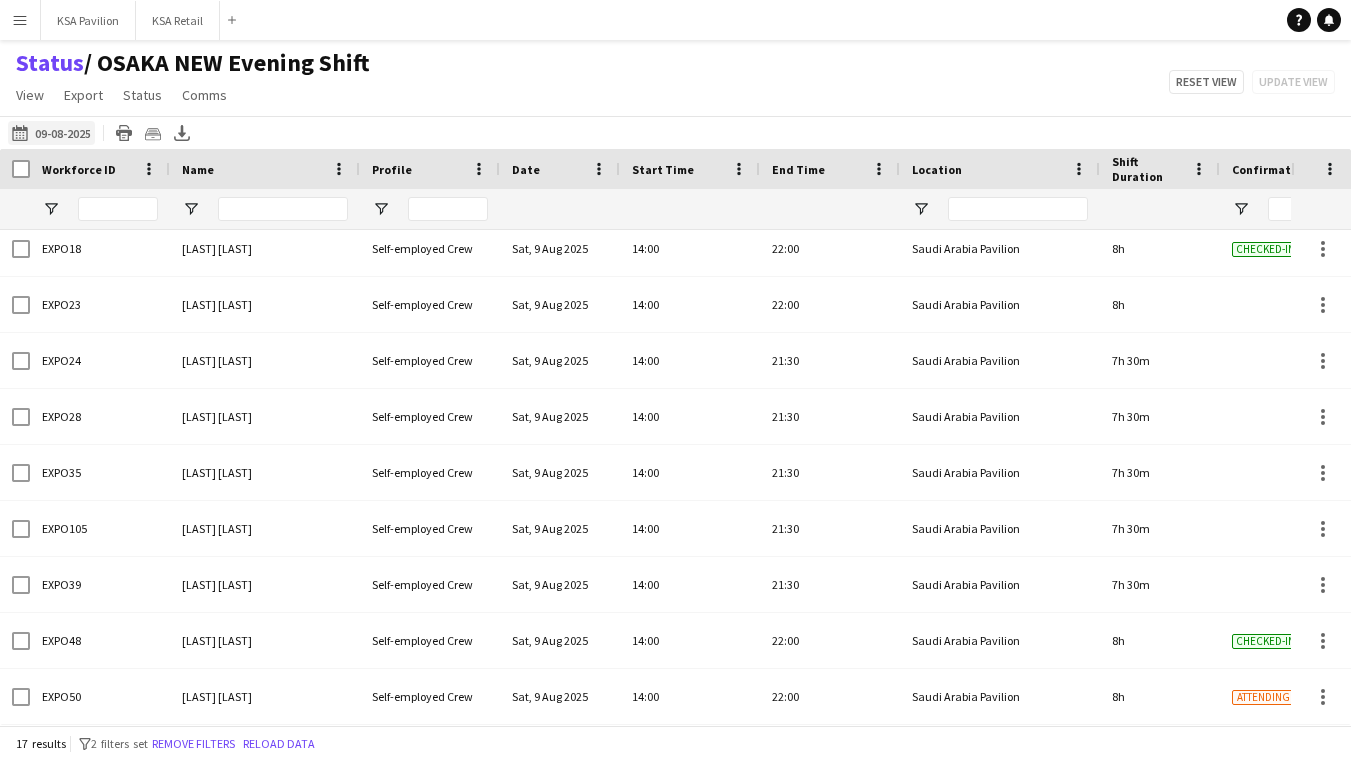 click on "06-08-2025 to 12-08-2025
09-08-2025" 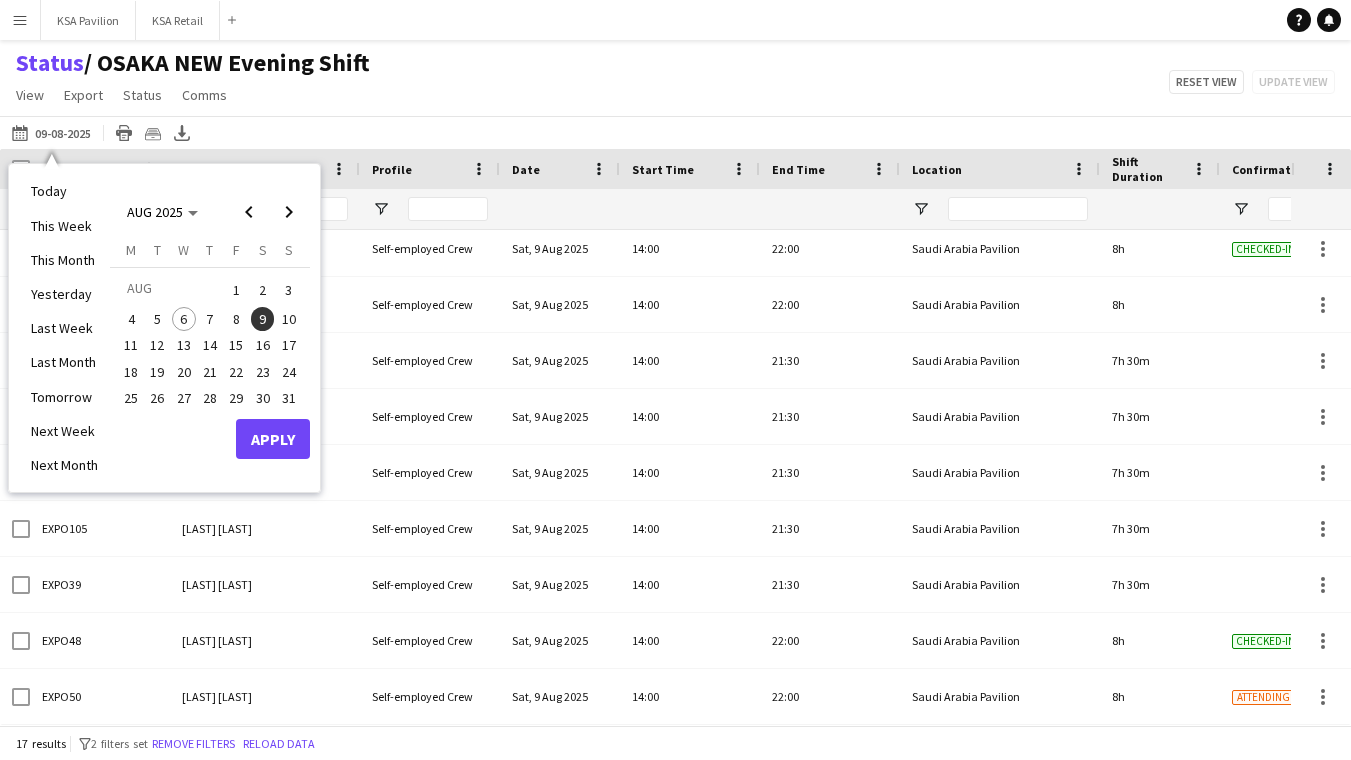 click on "9" at bounding box center (263, 319) 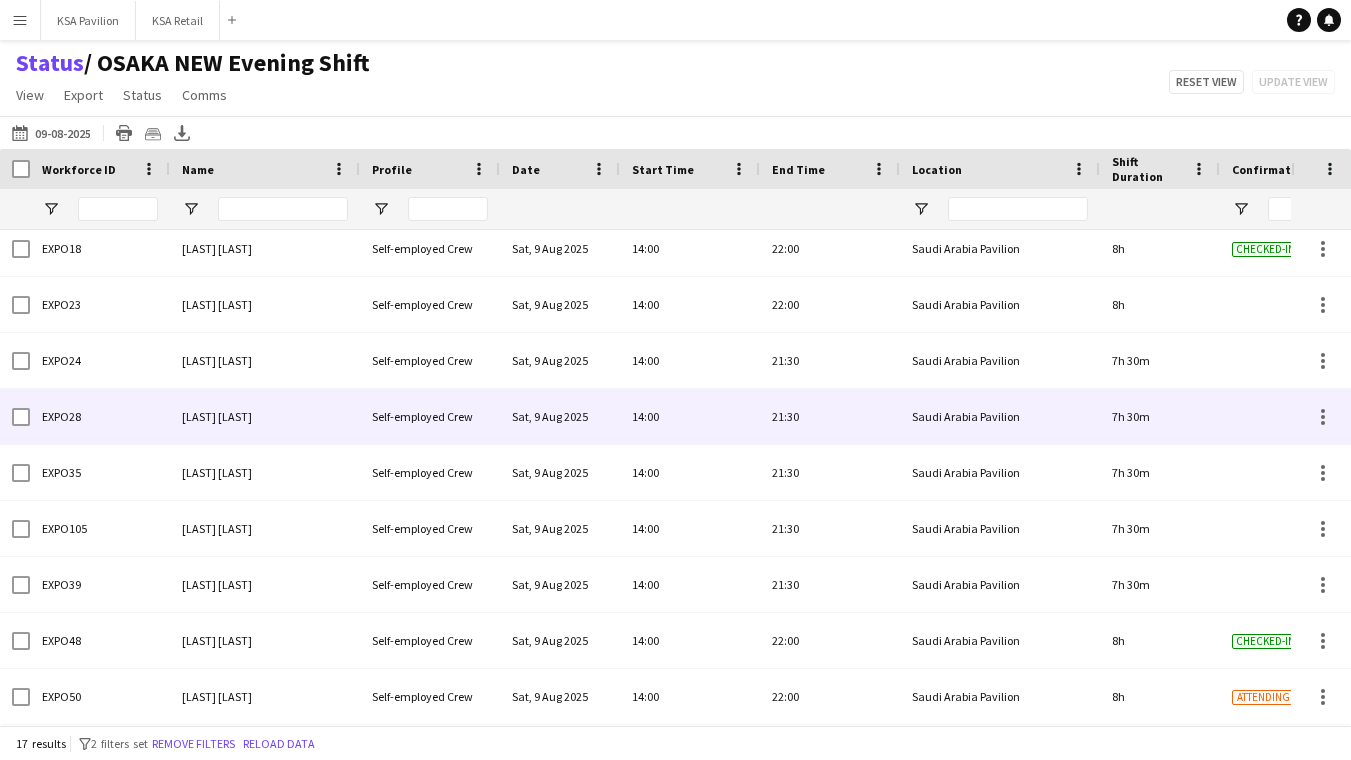 scroll, scrollTop: 354, scrollLeft: 0, axis: vertical 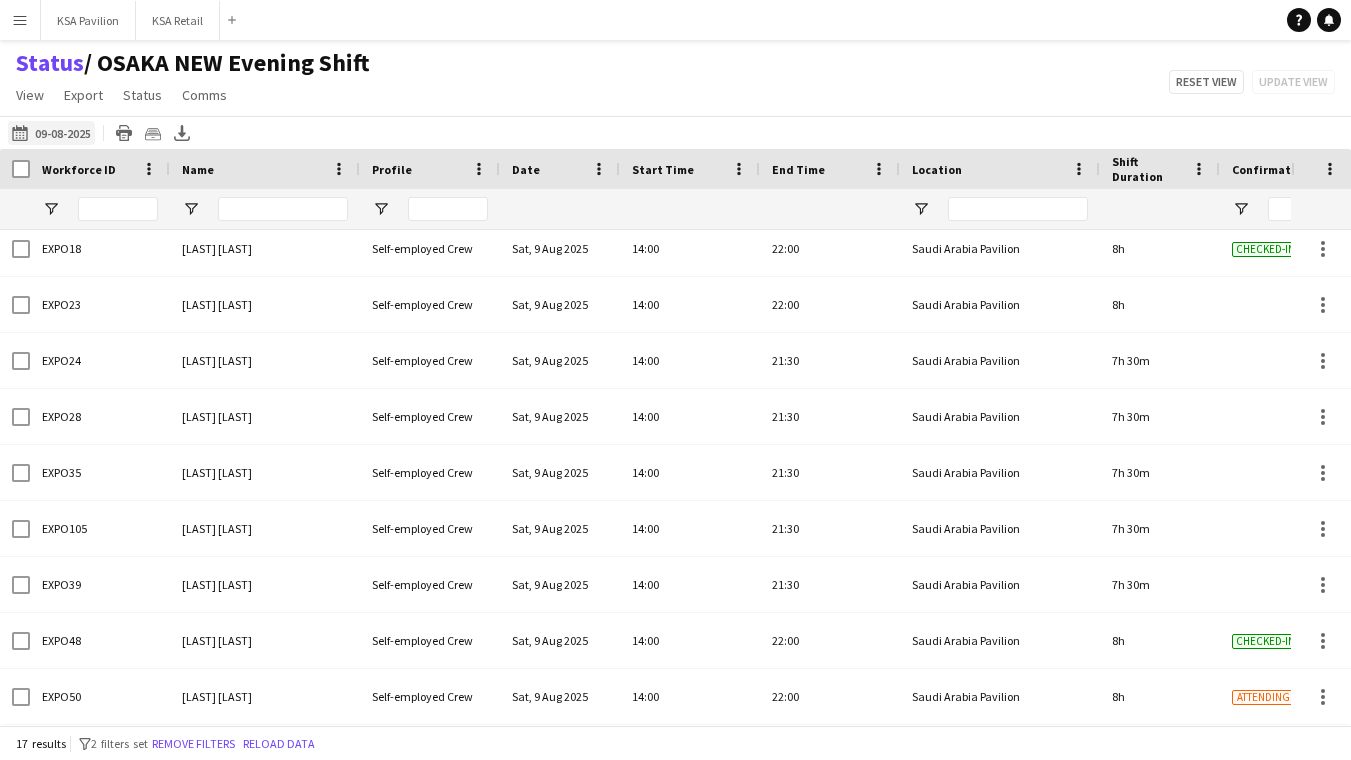 click on "06-08-2025 to 12-08-2025
09-08-2025" 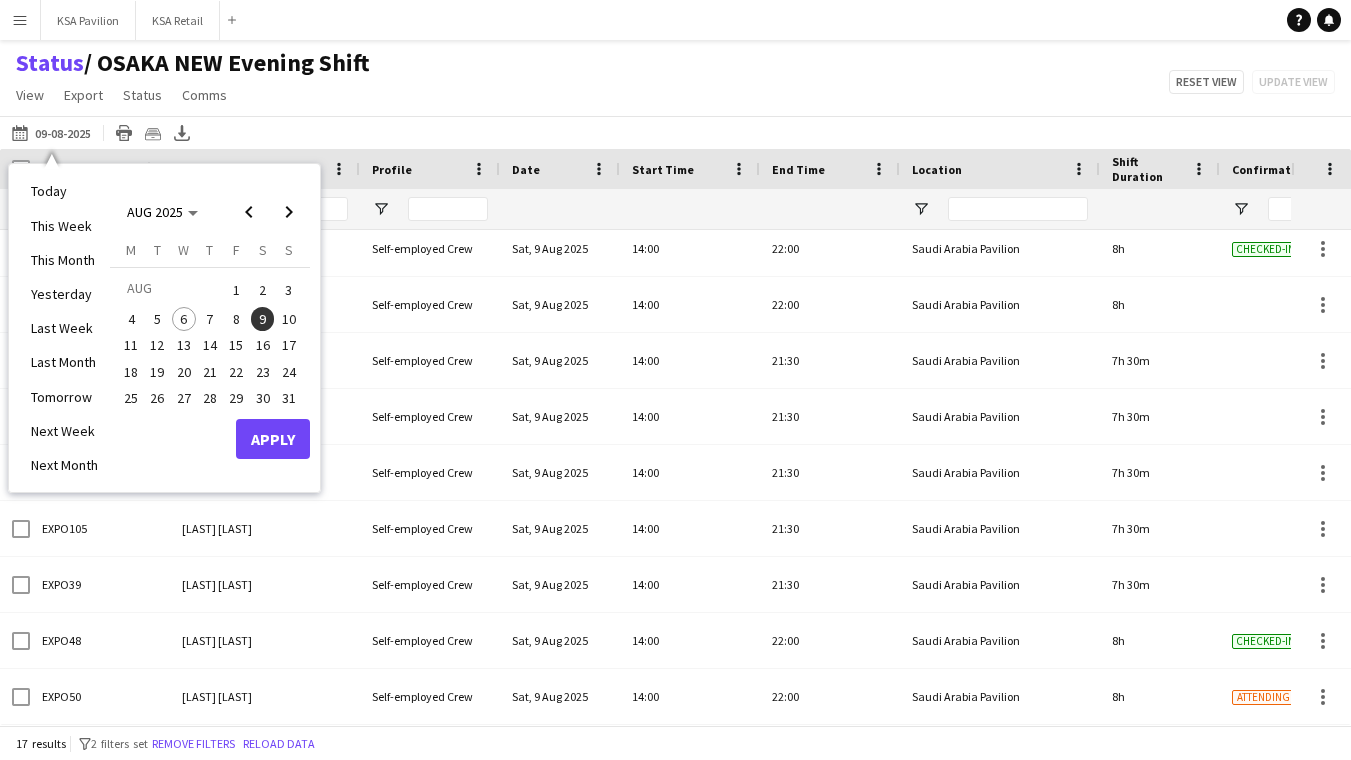 click on "9" at bounding box center [263, 319] 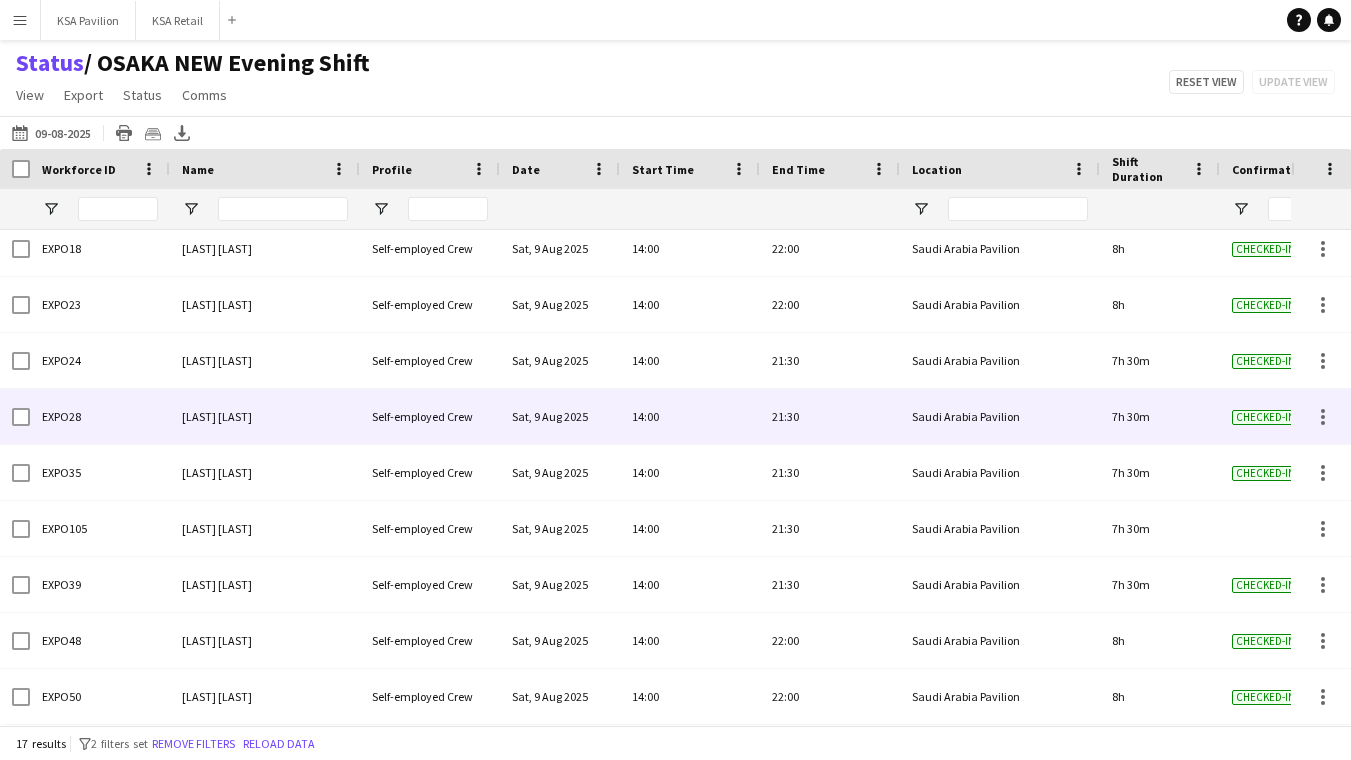 scroll, scrollTop: 283, scrollLeft: 0, axis: vertical 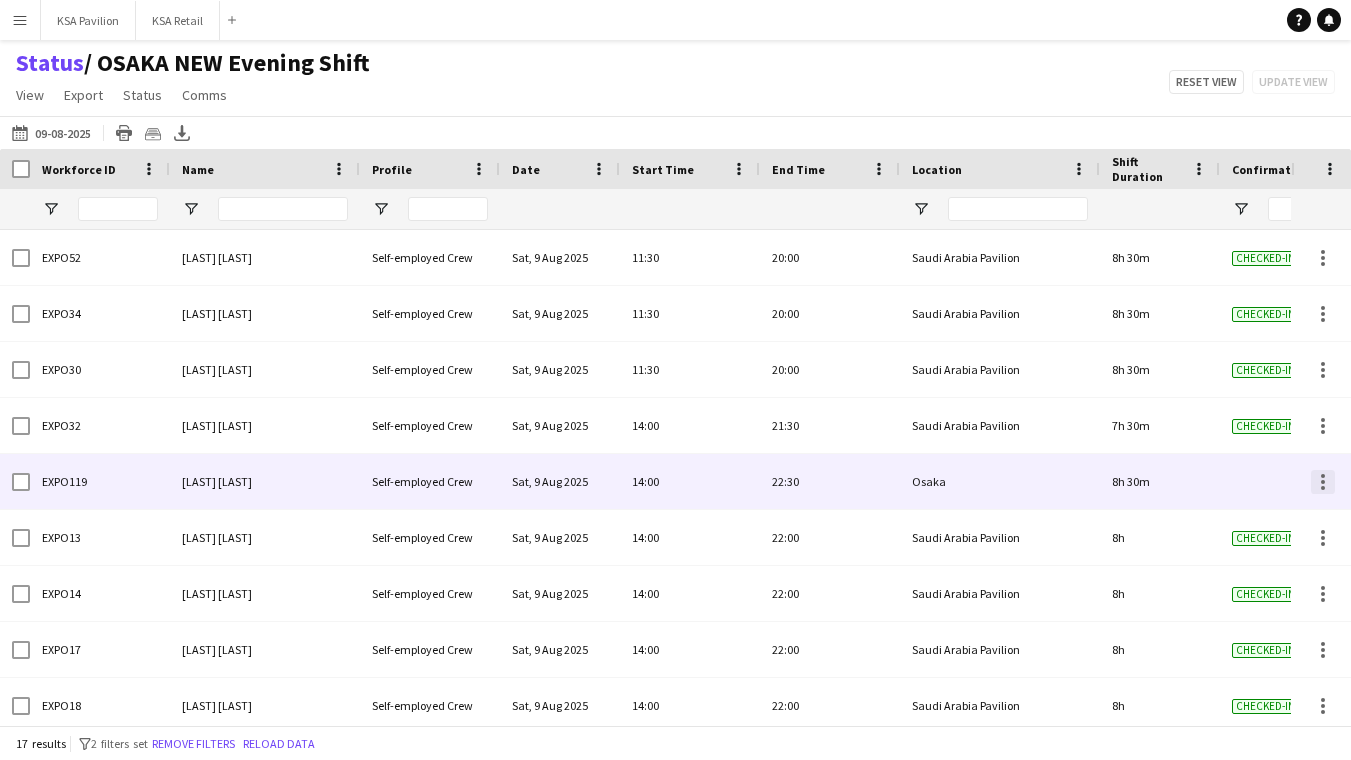 click at bounding box center [1323, 482] 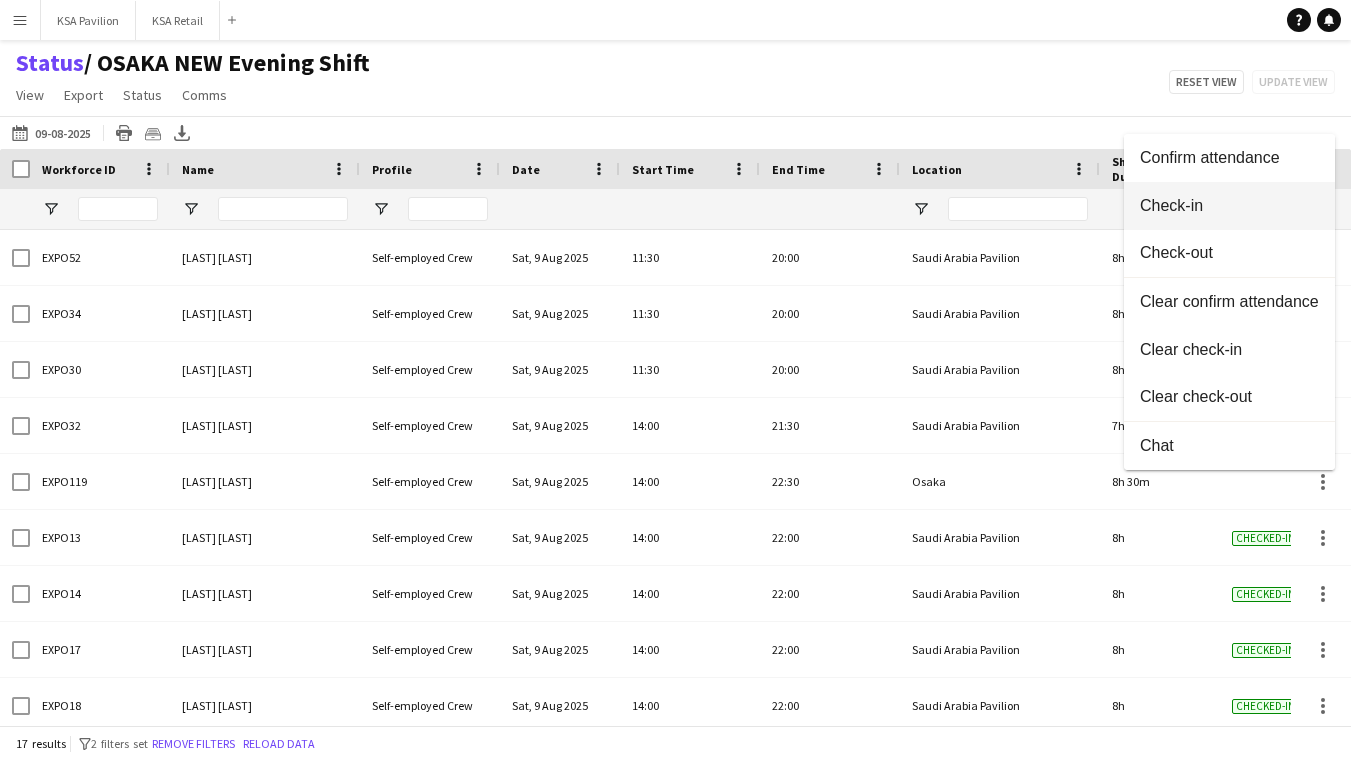 click on "Check-in" at bounding box center (1229, 206) 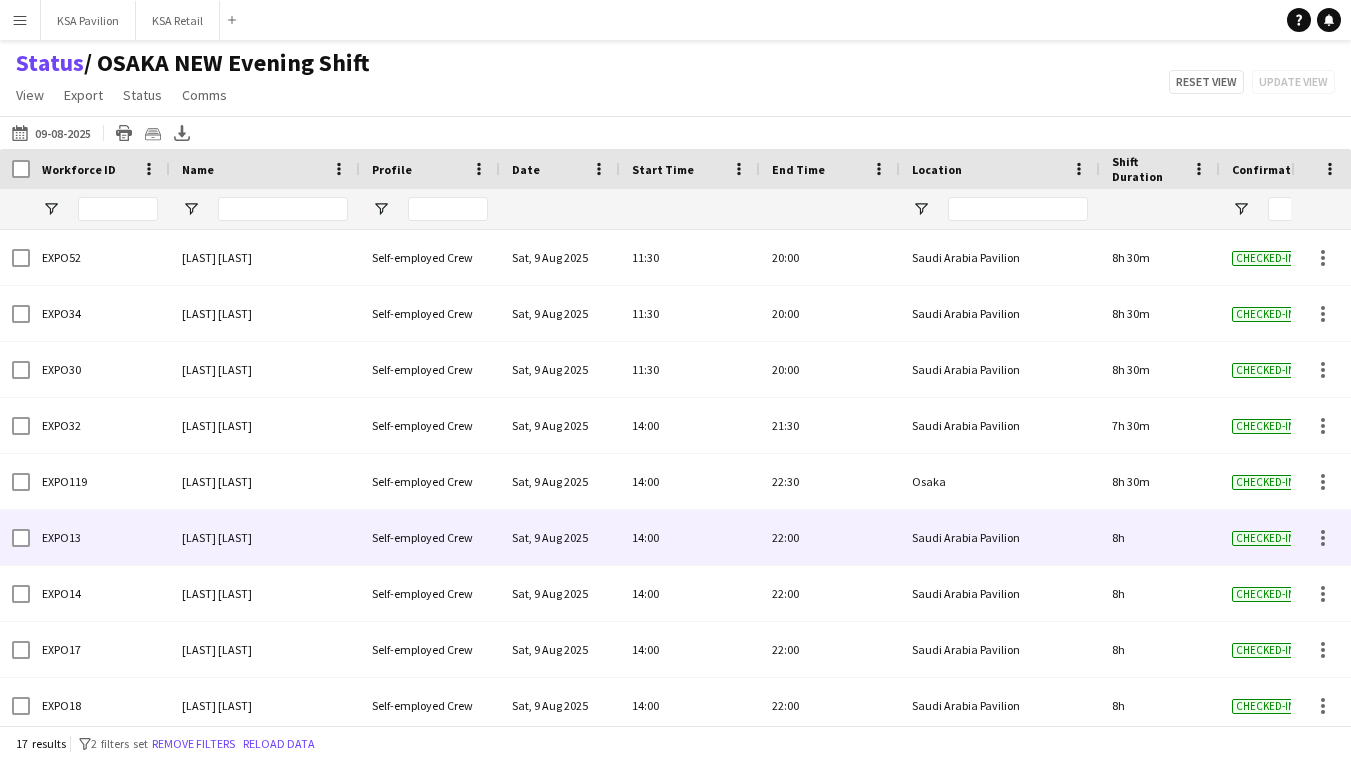 scroll, scrollTop: 461, scrollLeft: 0, axis: vertical 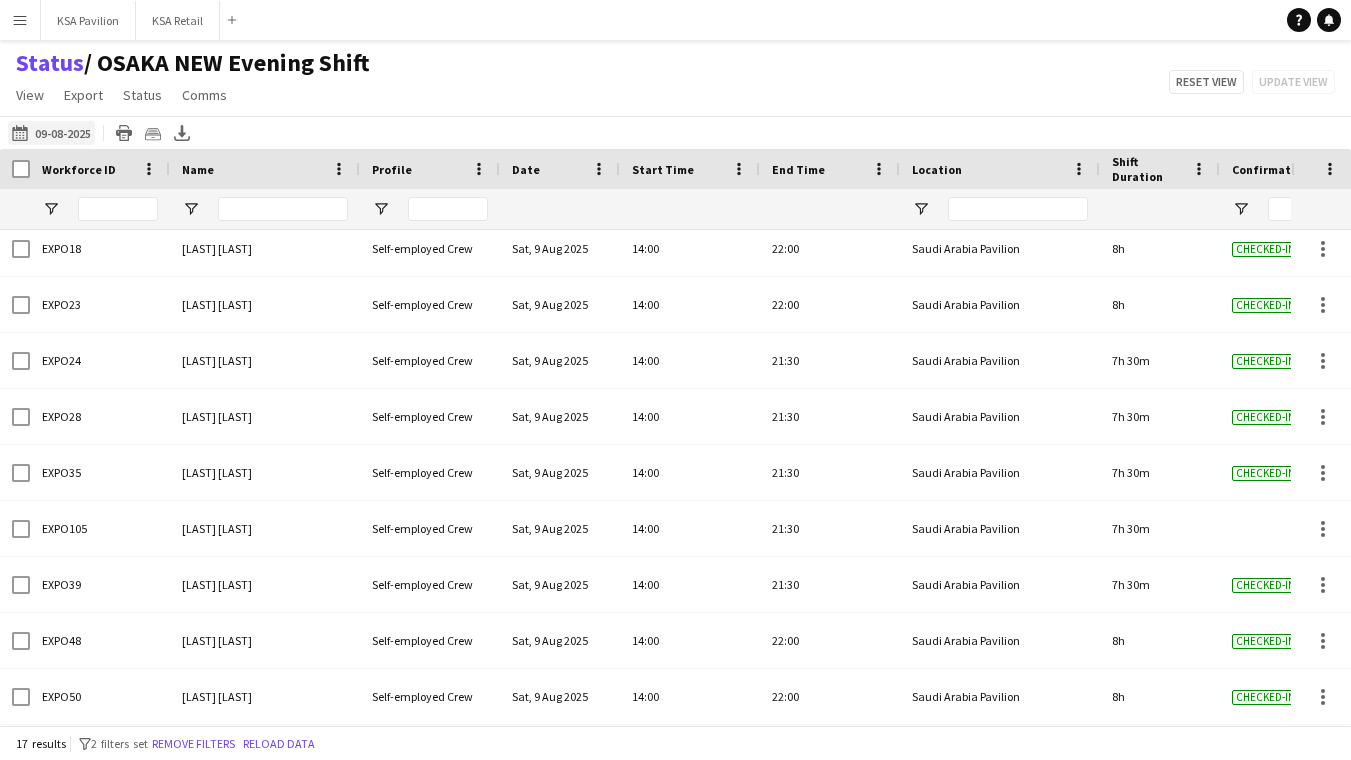 click on "06-08-2025 to 12-08-2025
09-08-2025" 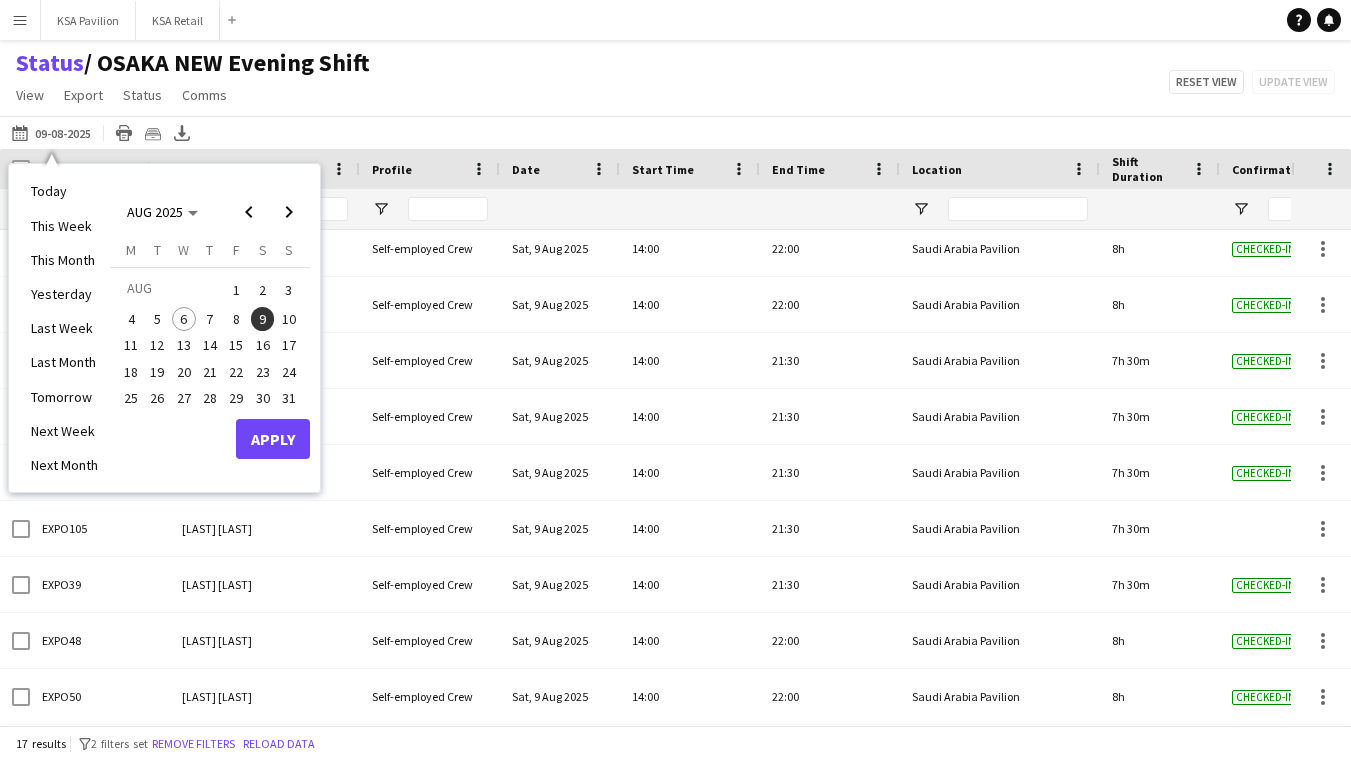 click on "9" at bounding box center (263, 319) 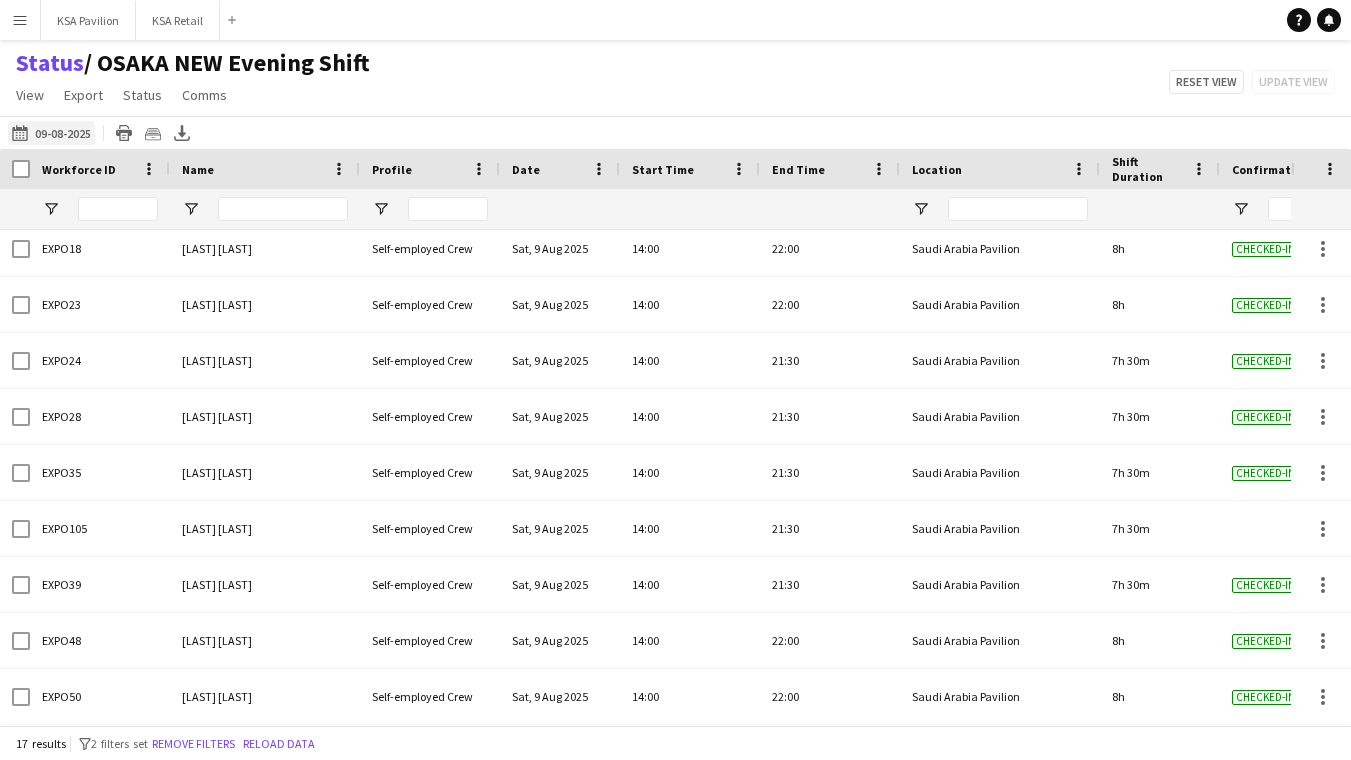 click on "06-08-2025 to 12-08-2025
09-08-2025" 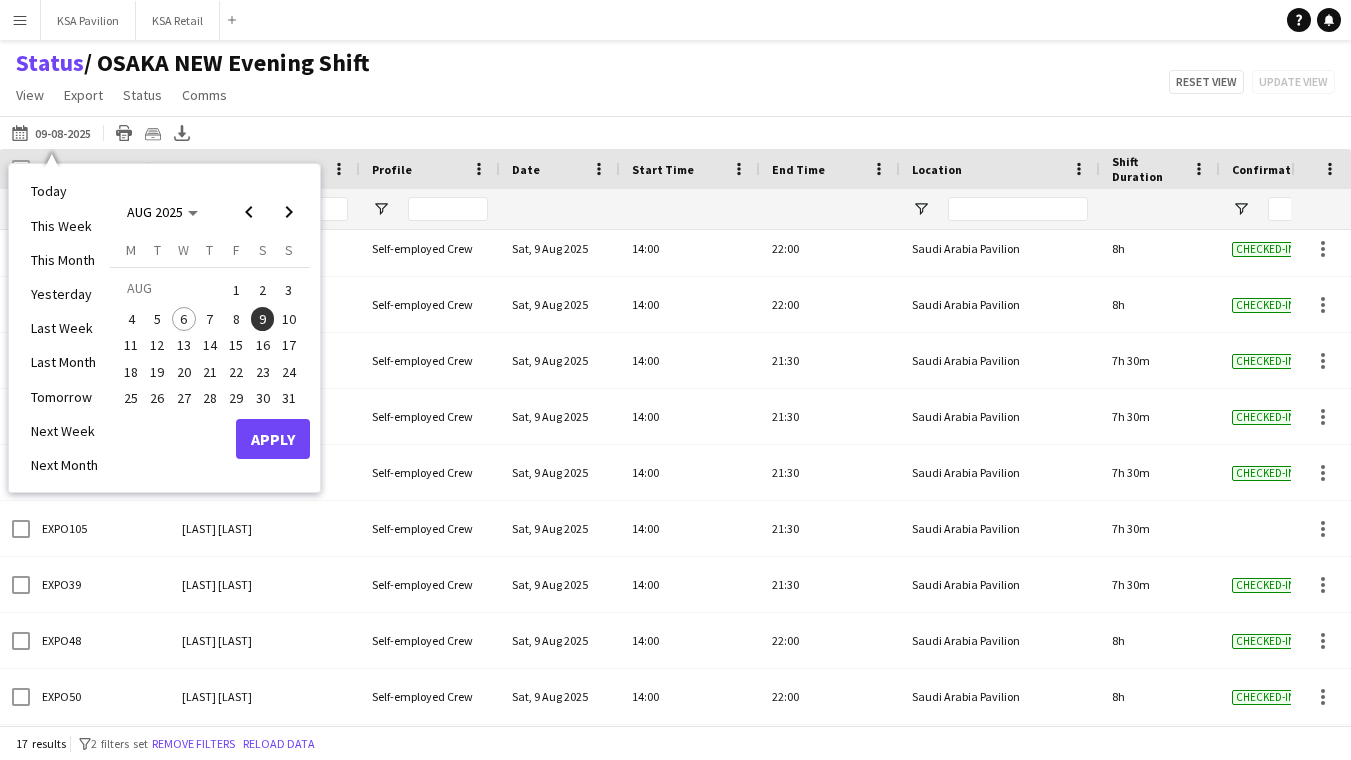 click on "9" at bounding box center [263, 319] 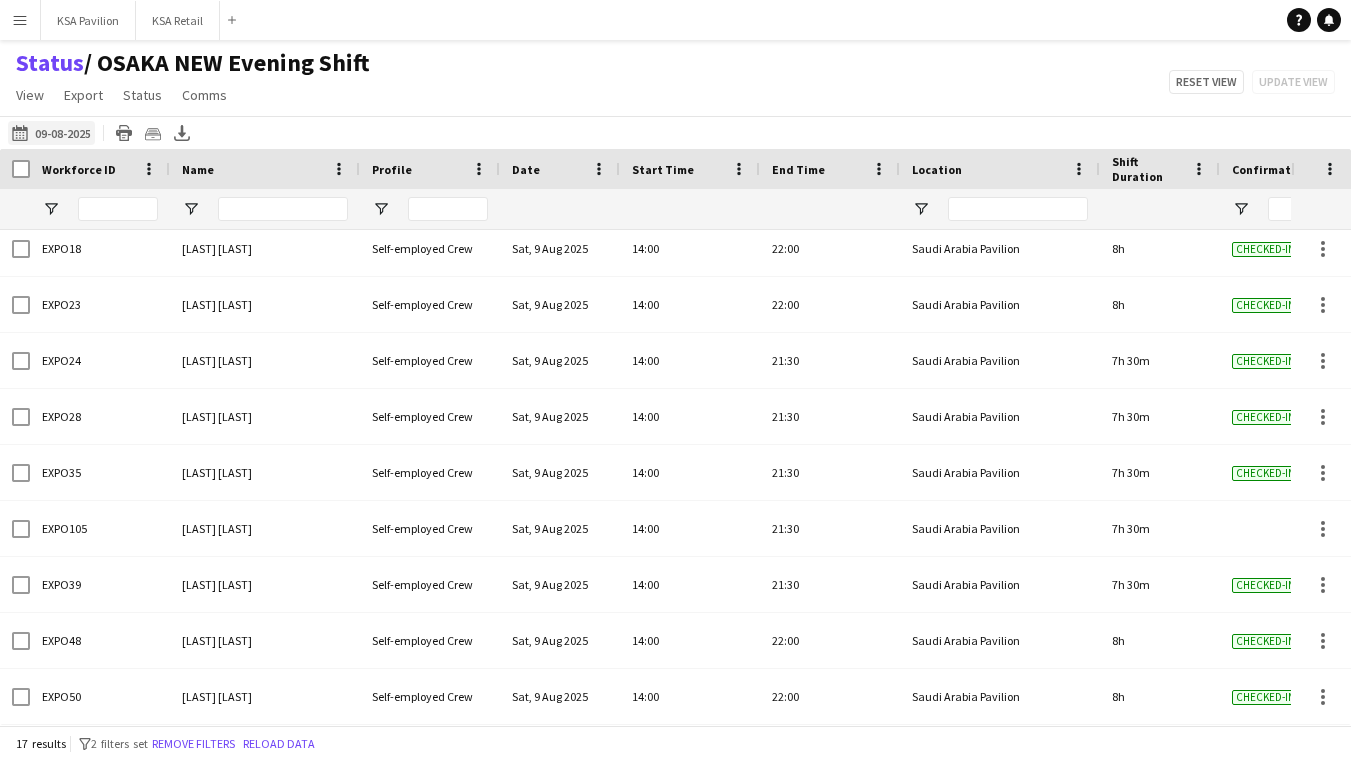 click on "06-08-2025 to 12-08-2025
09-08-2025" 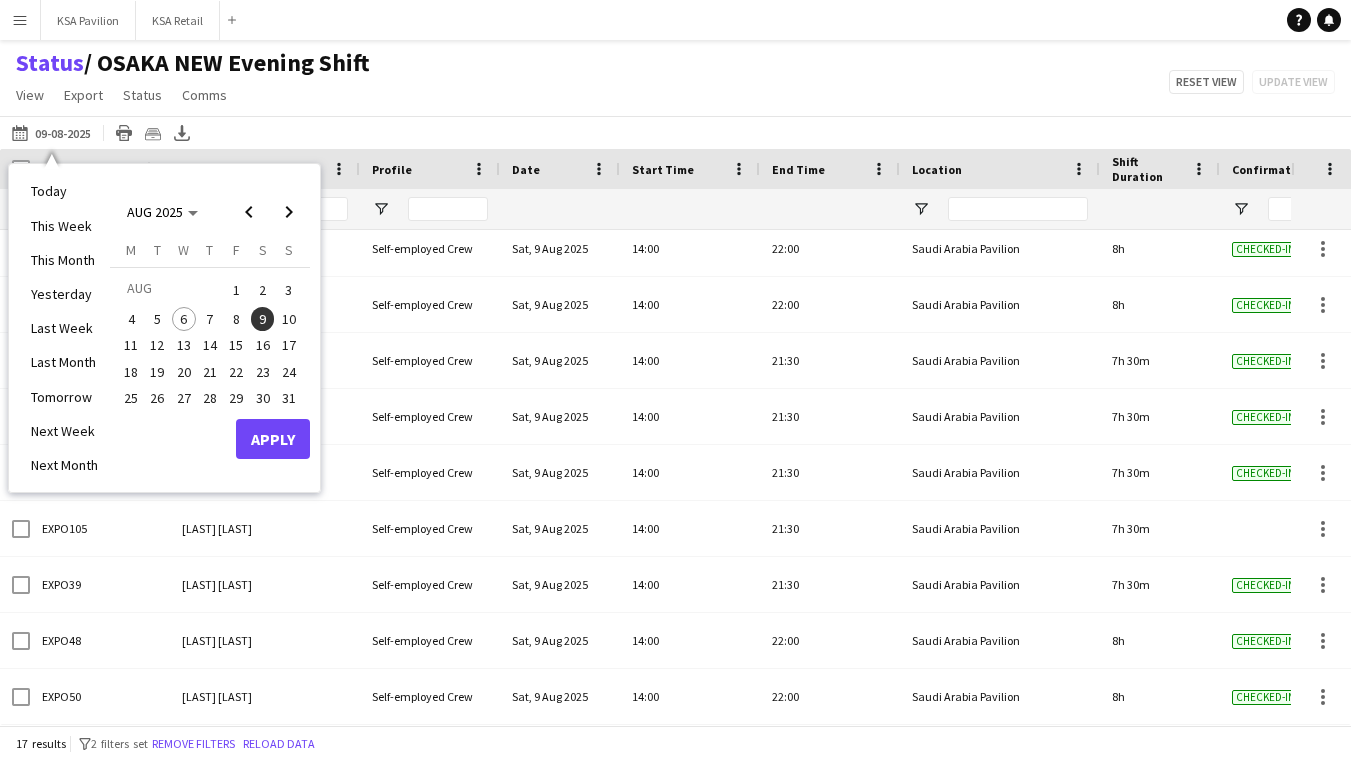 click on "9" at bounding box center [263, 319] 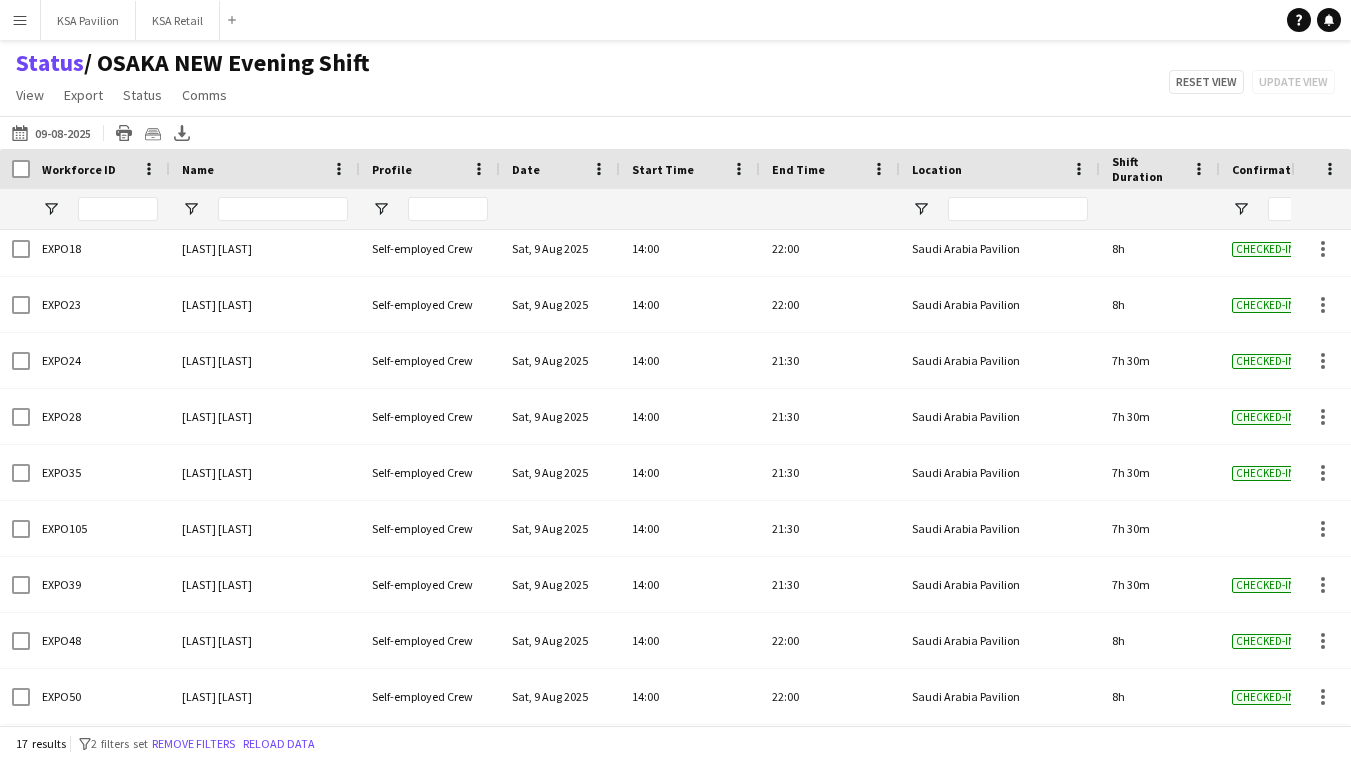click on "Status    / OSAKA NEW Evening Shift    View   Views  Default view New of Osaka view 2025 Morning  OSAKA OSAKA NEW Evening Shift  Retail Evening Shift  Retail Morning  New view Update view Delete view Edit name Customise view Customise filters Reset Filters Reset View Reset All  Export  Export as XLSX Export as CSV Export as PDF Crew files as ZIP  Status  Confirm attendance Check-in Check-out Clear confirm attendance Clear check-in Clear check-out  Comms  Send notification Chat  Reset view   Update view" 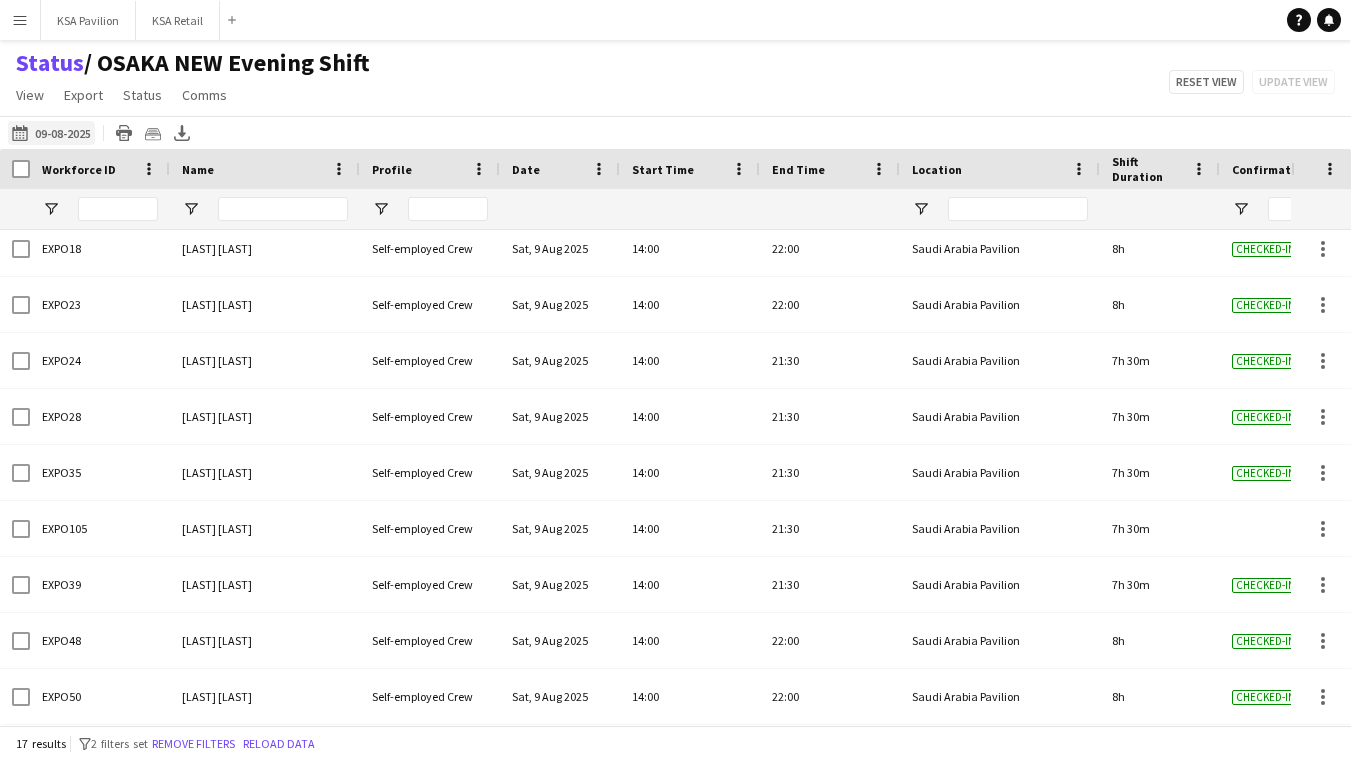 click on "06-08-2025 to 12-08-2025
09-08-2025" 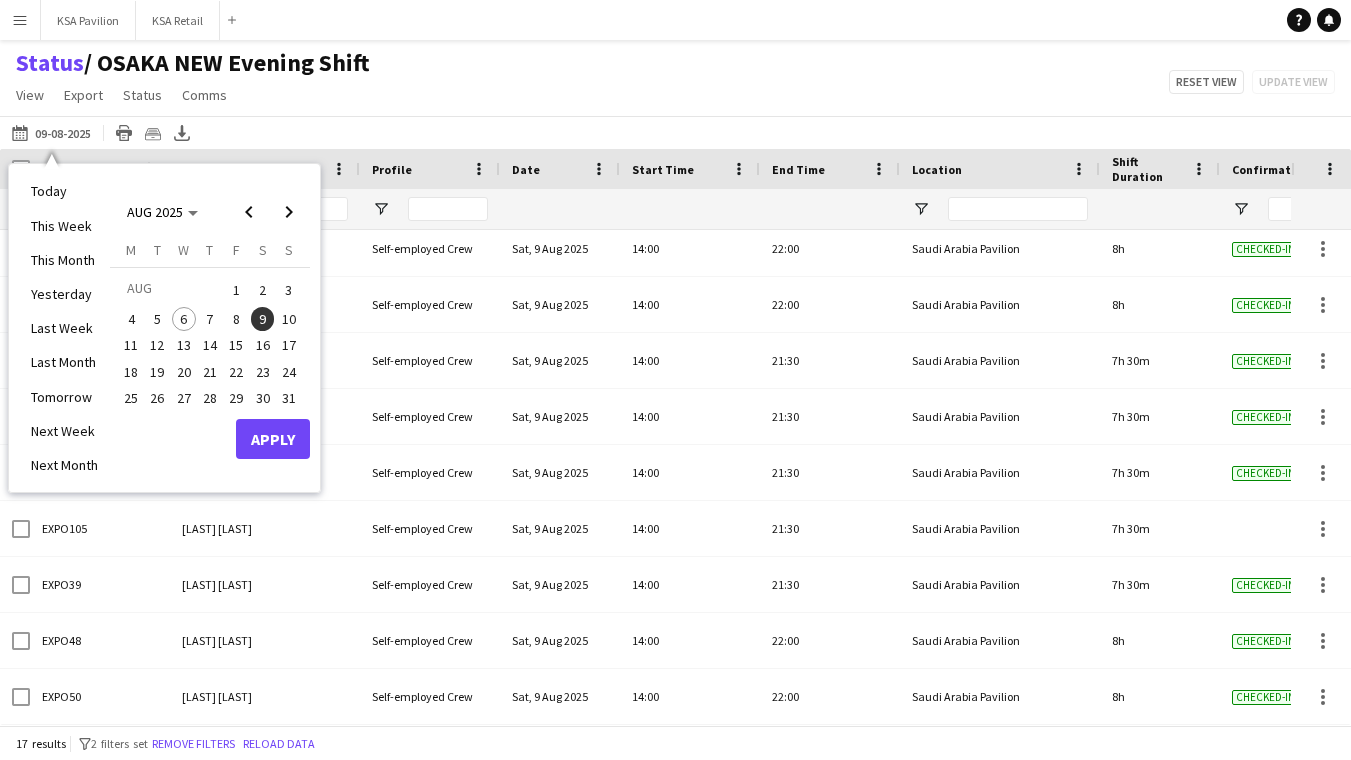 click on "9" at bounding box center (263, 319) 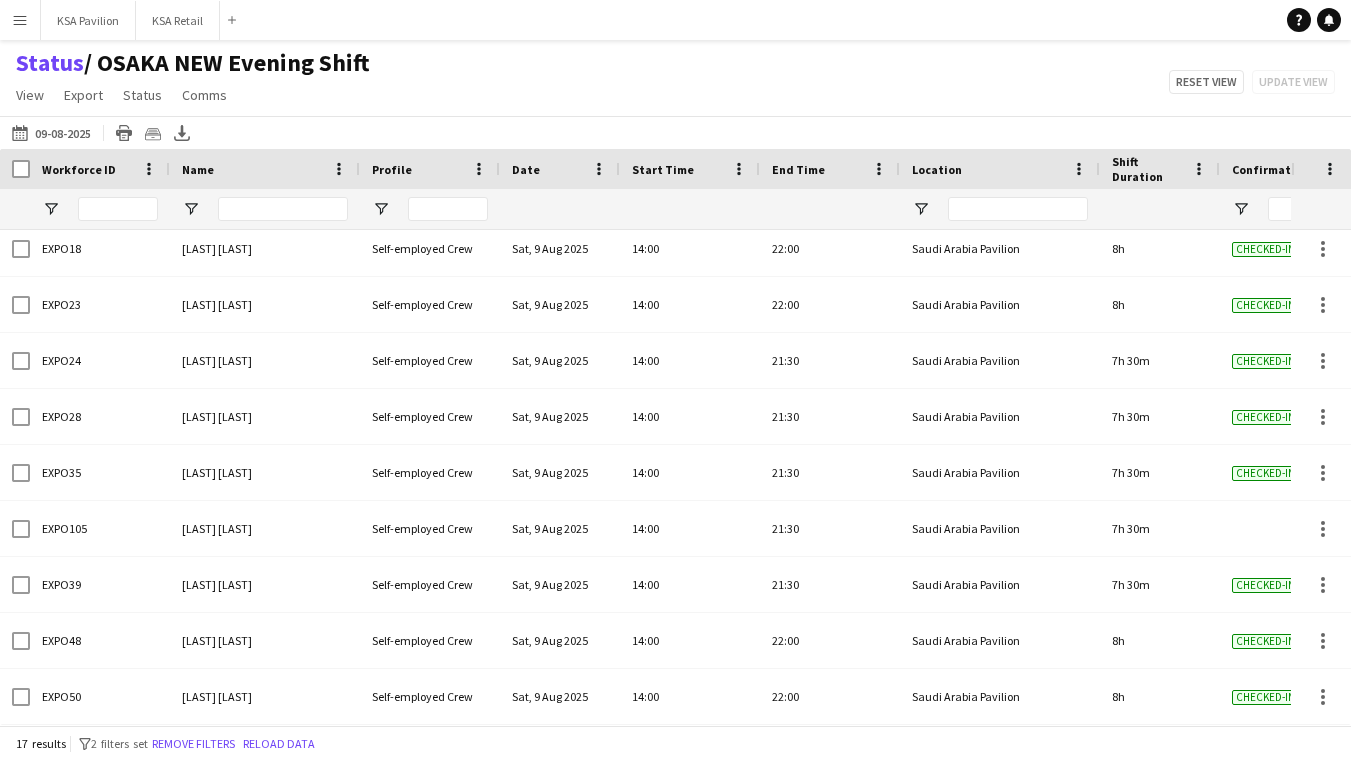 click on "Status    / OSAKA NEW Evening Shift    View   Views  Default view New of Osaka view 2025 Morning  OSAKA OSAKA NEW Evening Shift  Retail Evening Shift  Retail Morning  New view Update view Delete view Edit name Customise view Customise filters Reset Filters Reset View Reset All  Export  Export as XLSX Export as CSV Export as PDF Crew files as ZIP  Status  Confirm attendance Check-in Check-out Clear confirm attendance Clear check-in Clear check-out  Comms  Send notification Chat  Reset view   Update view" 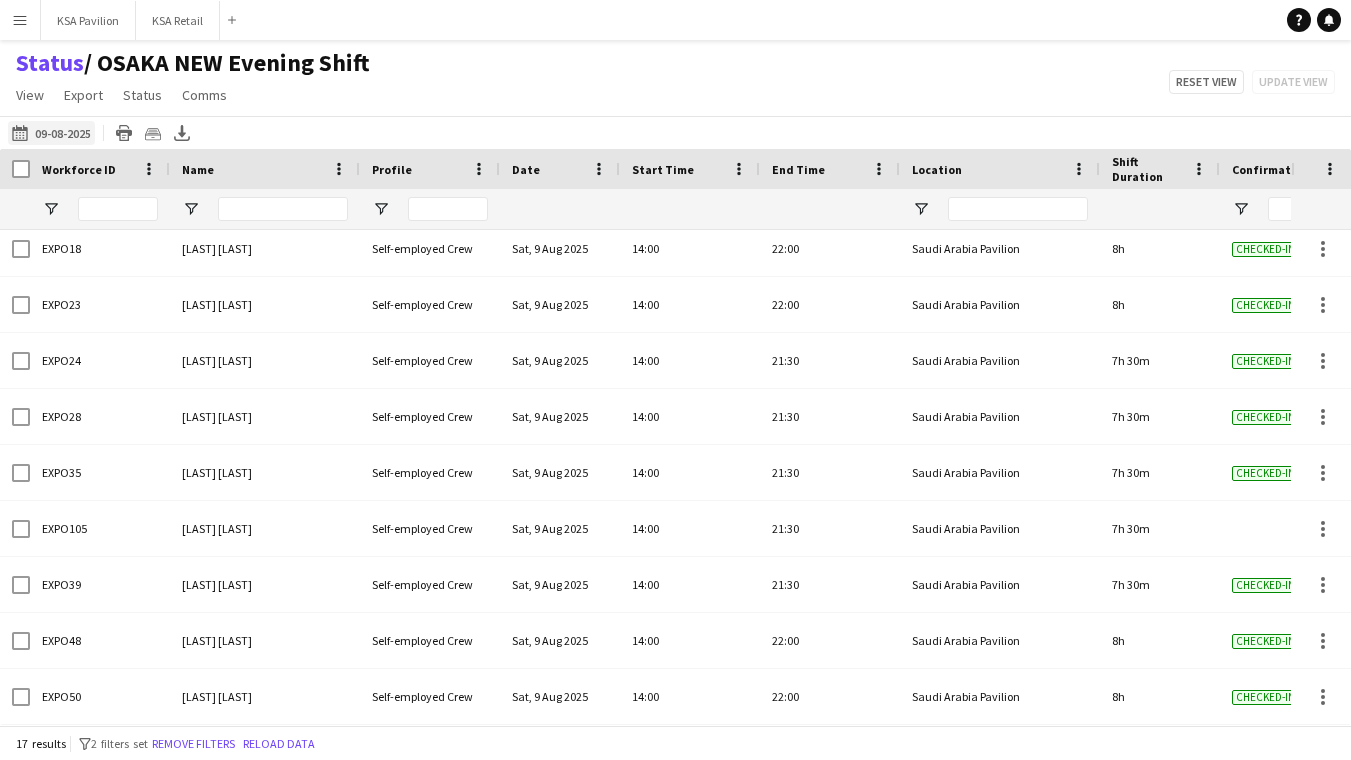 click on "06-08-2025 to 12-08-2025
09-08-2025" 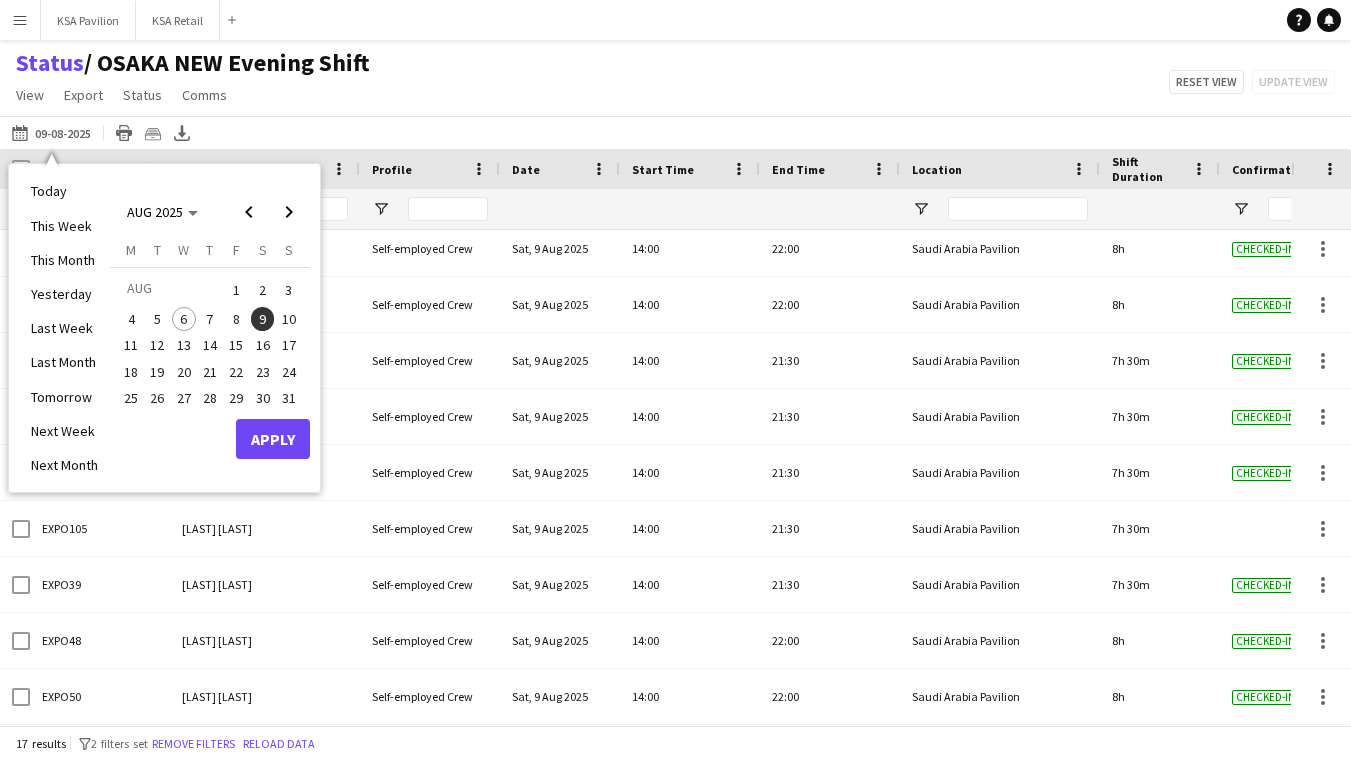 click on "9" at bounding box center [263, 319] 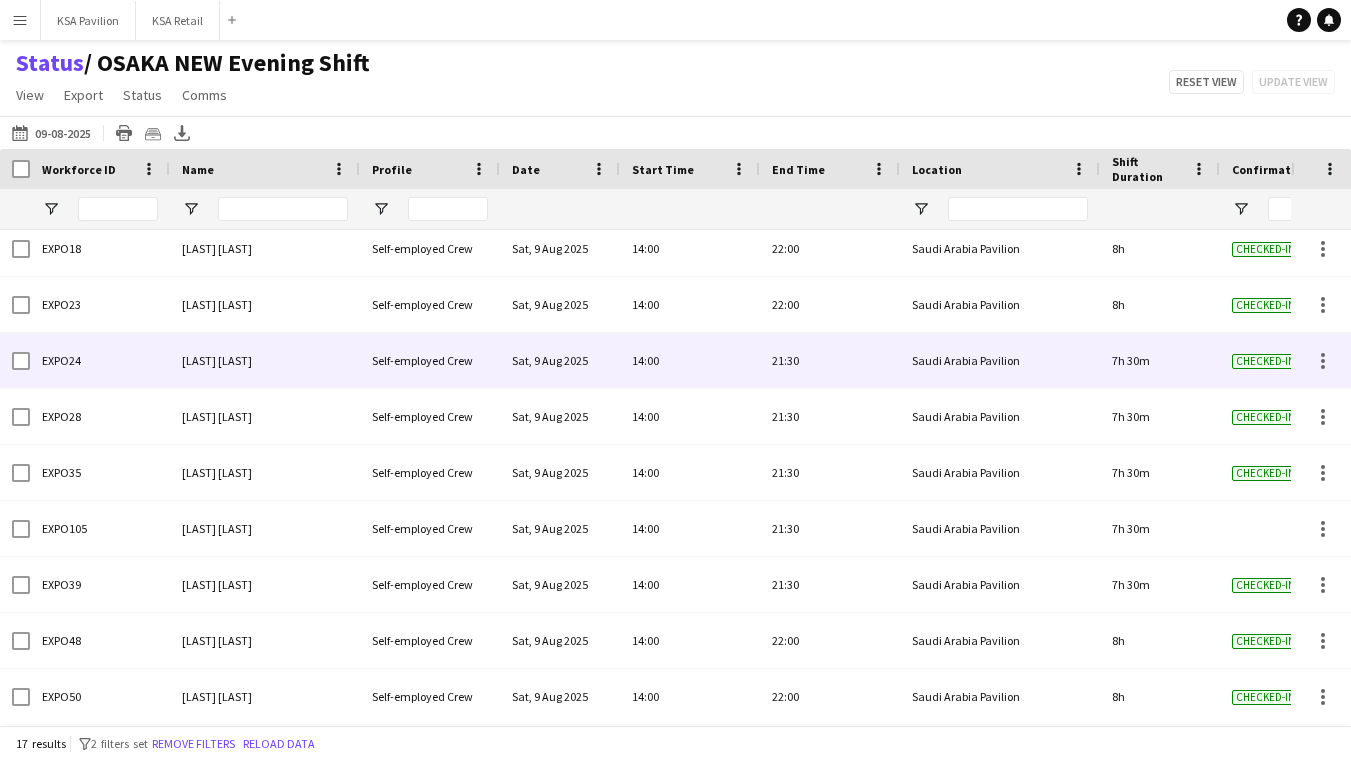 scroll, scrollTop: 170, scrollLeft: 0, axis: vertical 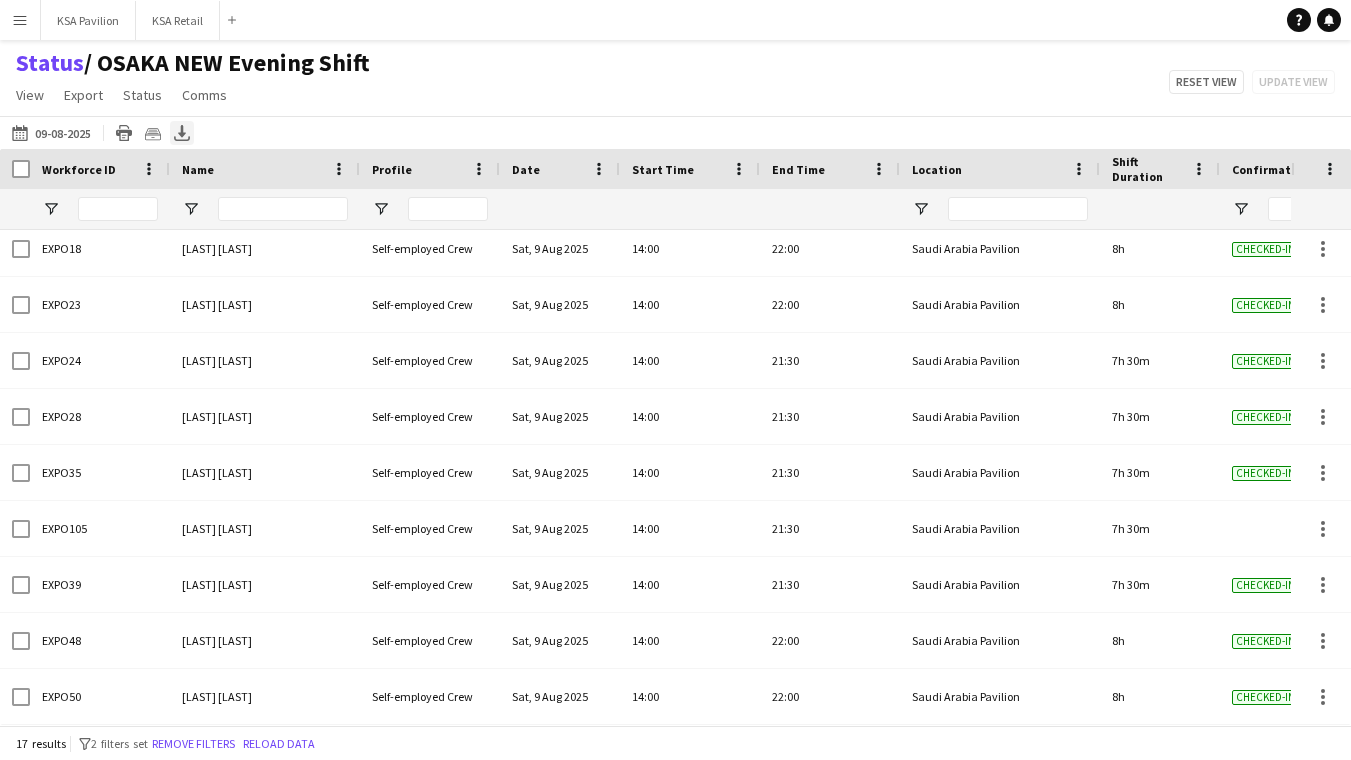 click on "Export XLSX" 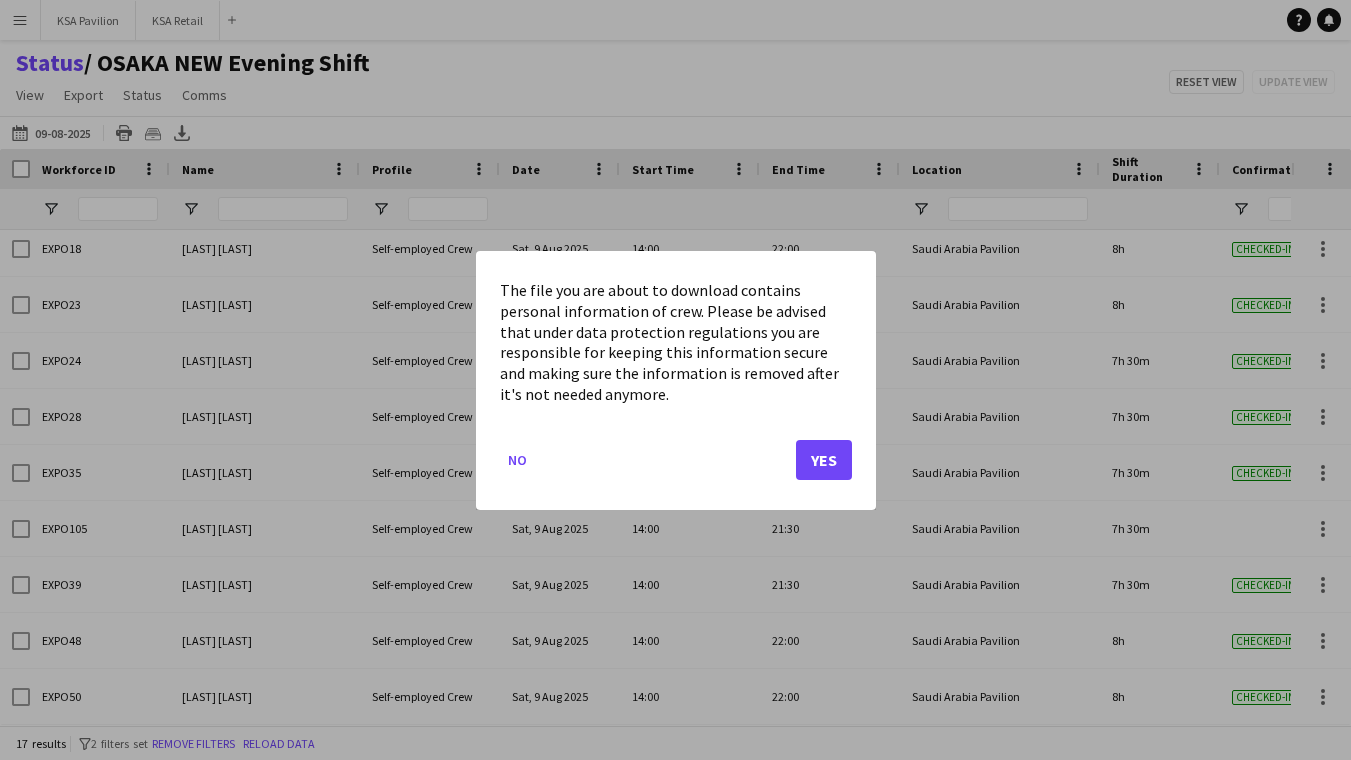 click on "Yes" 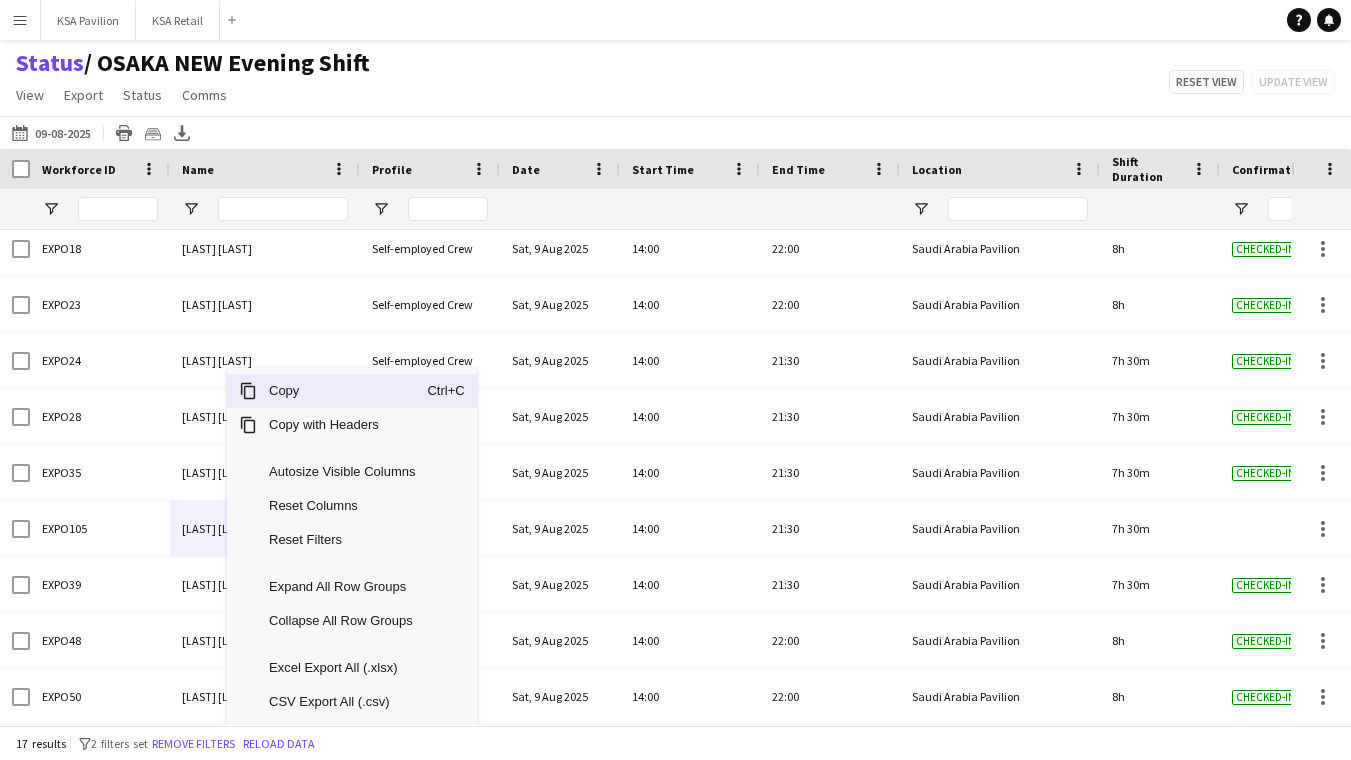 click on "Copy" at bounding box center (342, 391) 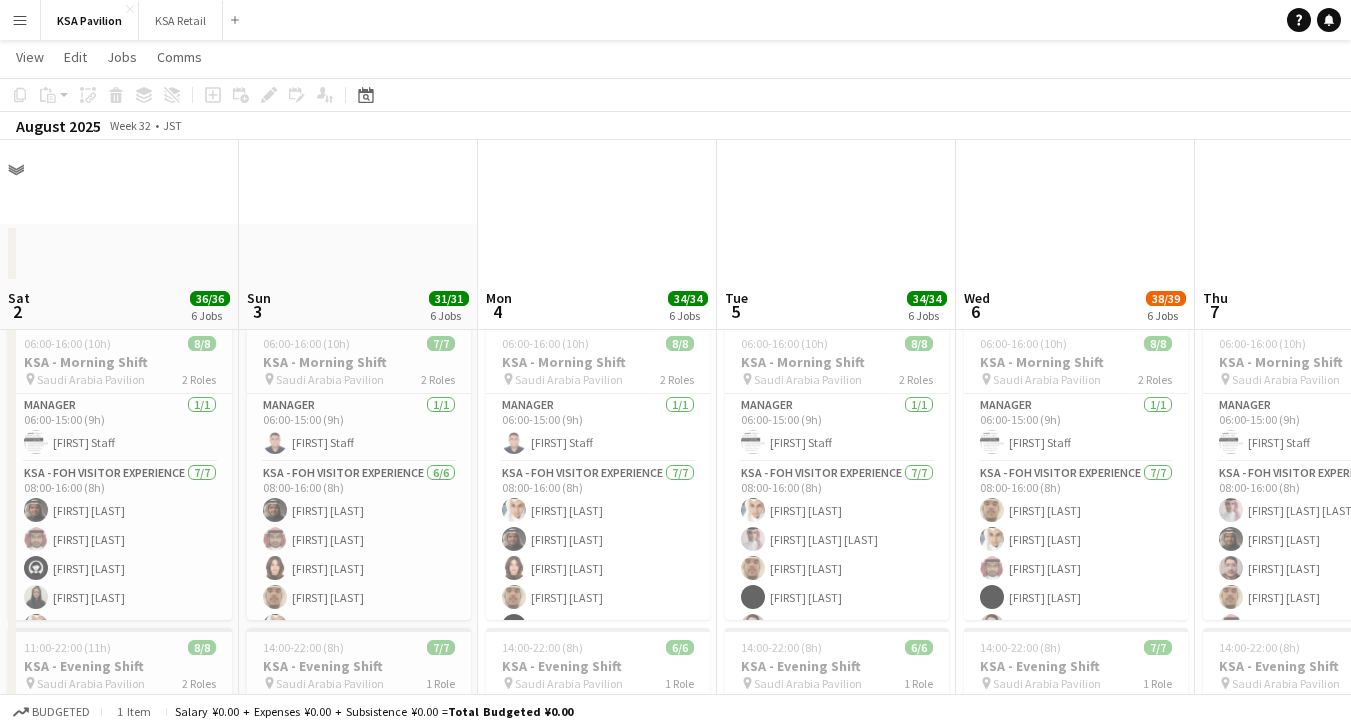 scroll, scrollTop: 142, scrollLeft: 0, axis: vertical 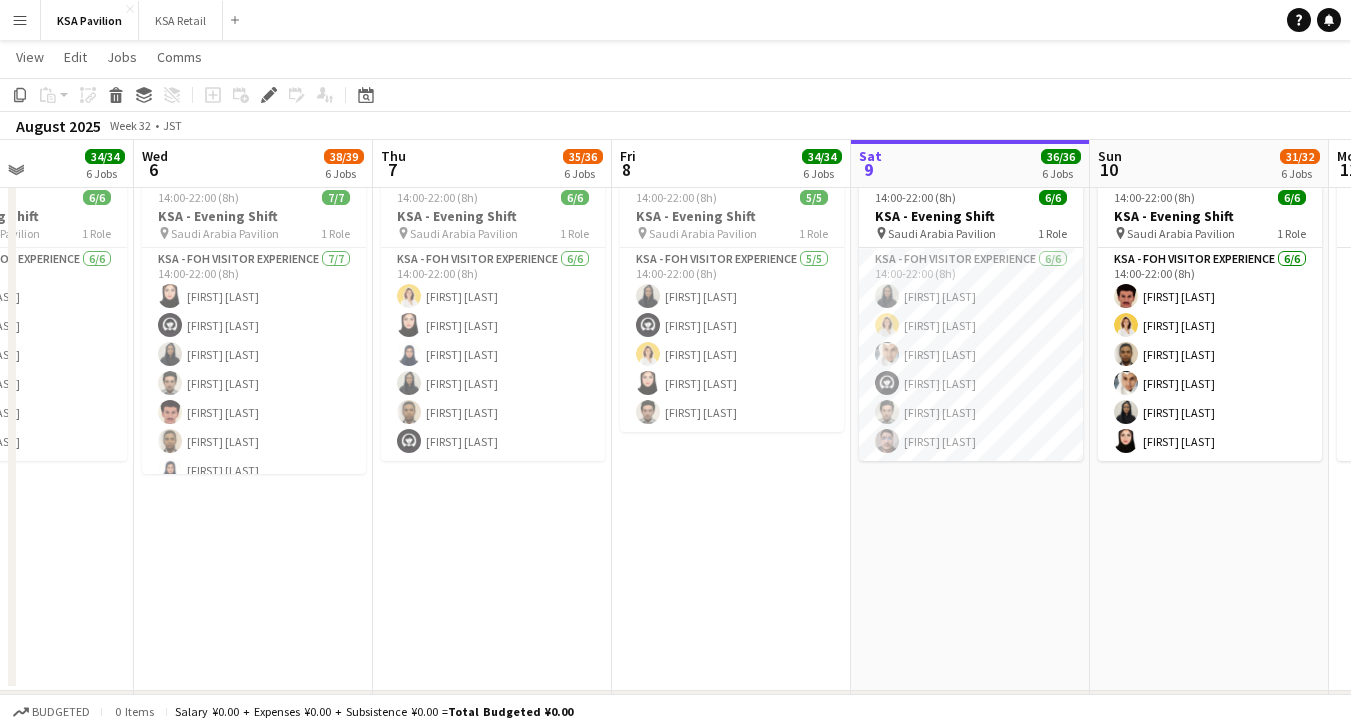 click on "[MONTH] [YEAR]   Week 32
•   [GEOGRAPHIC_IDENTIFIER]" 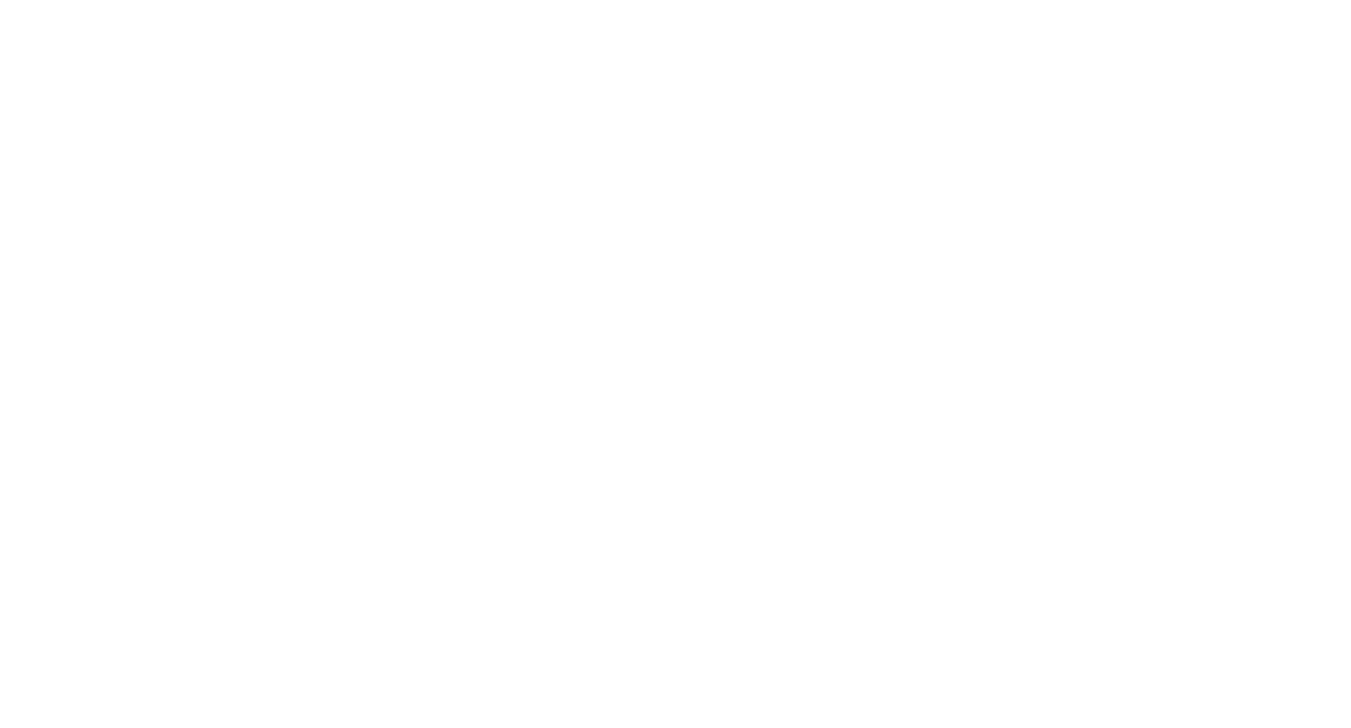 scroll, scrollTop: 0, scrollLeft: 0, axis: both 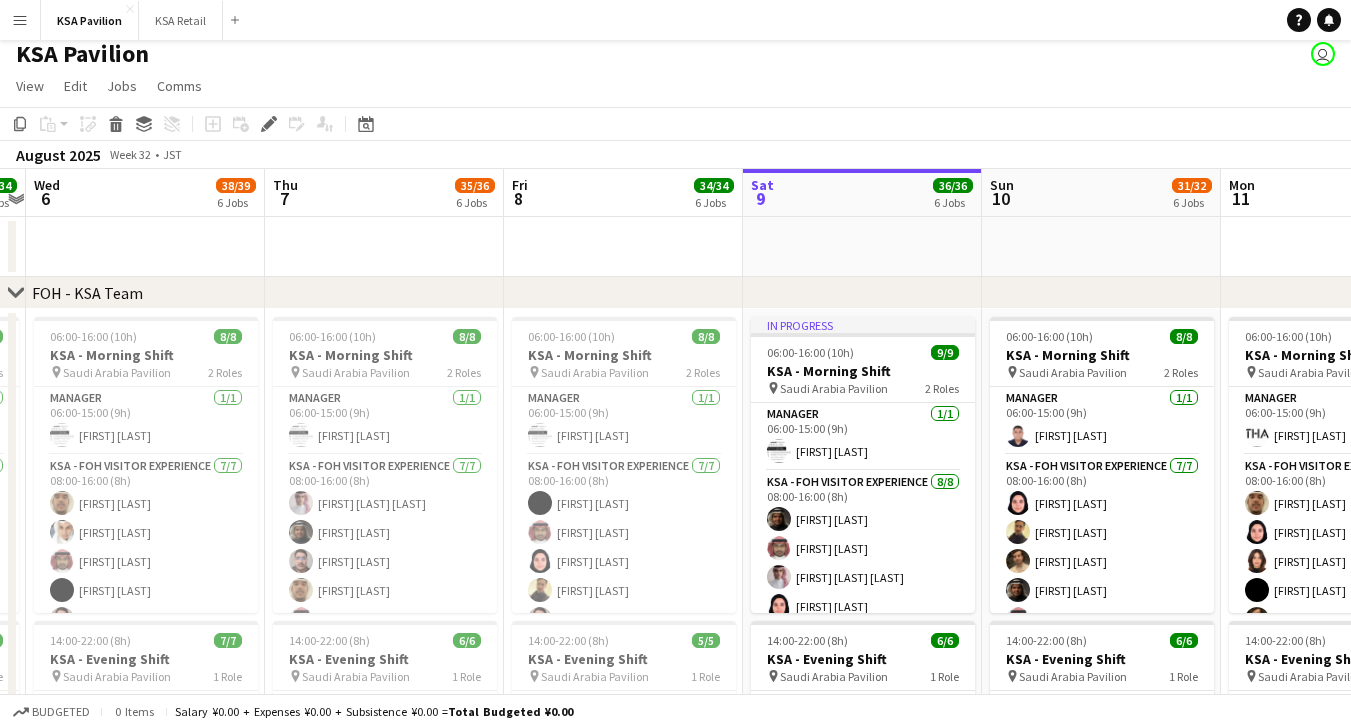 click on "August 2025   Week 32
•   JST" 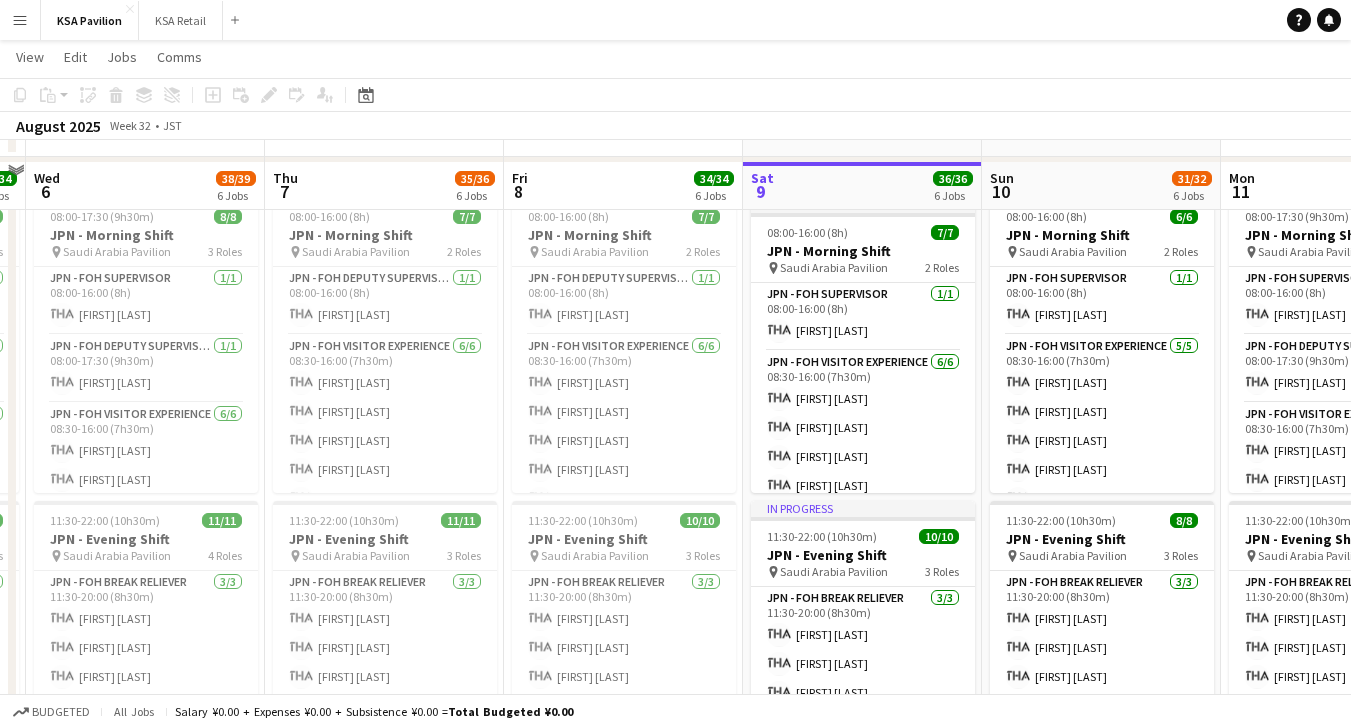 scroll, scrollTop: 1006, scrollLeft: 0, axis: vertical 